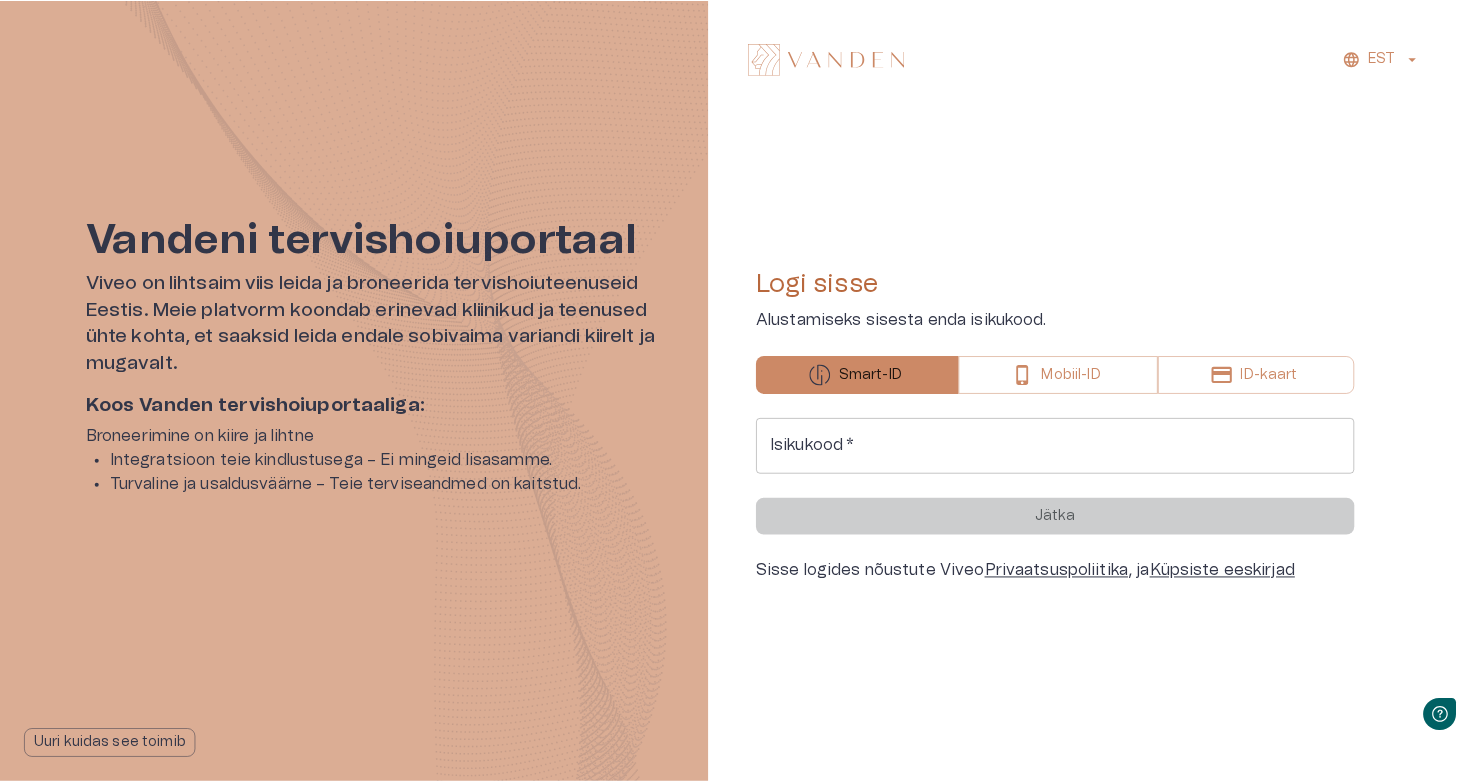 scroll, scrollTop: 0, scrollLeft: 0, axis: both 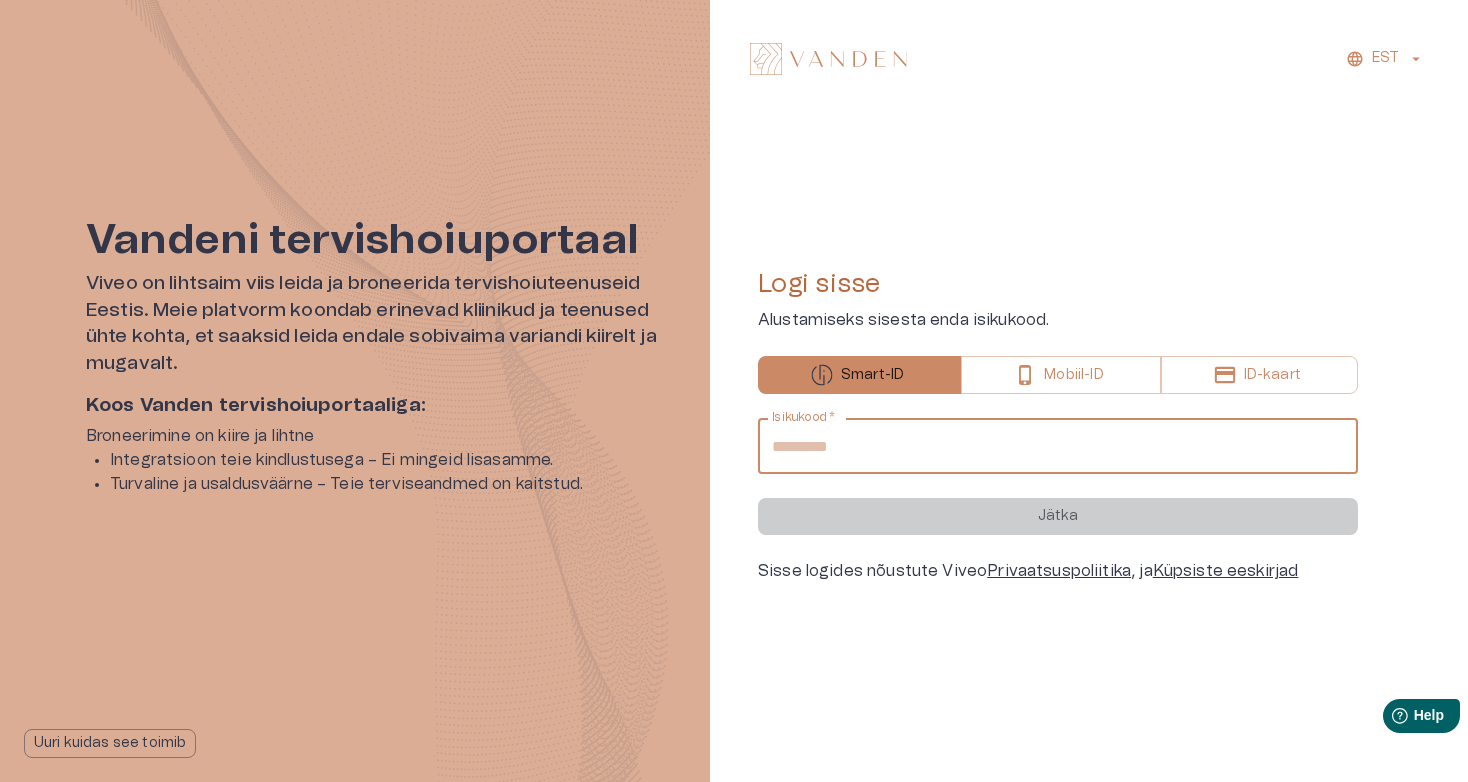 click on "Isikukood   *" at bounding box center [1058, 446] 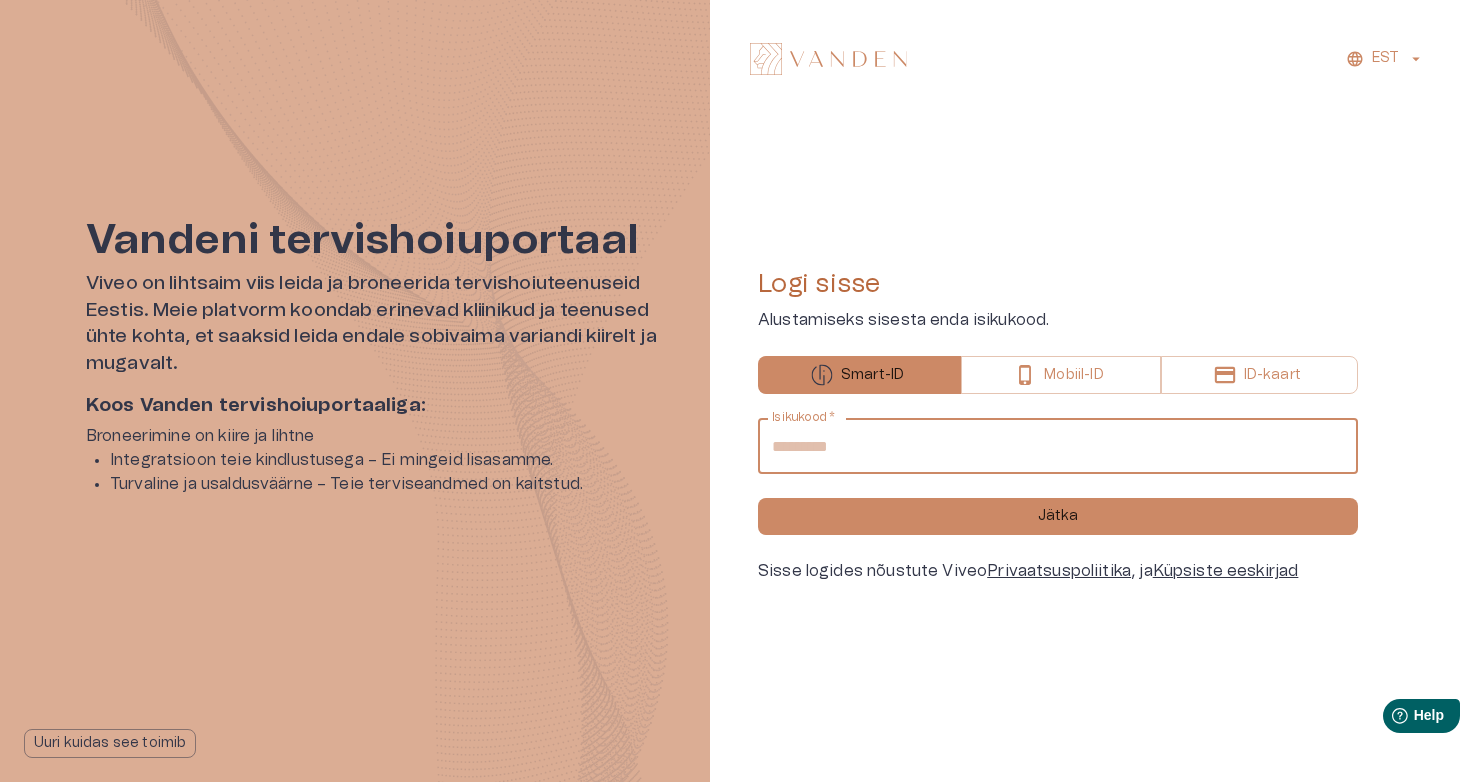 type on "**********" 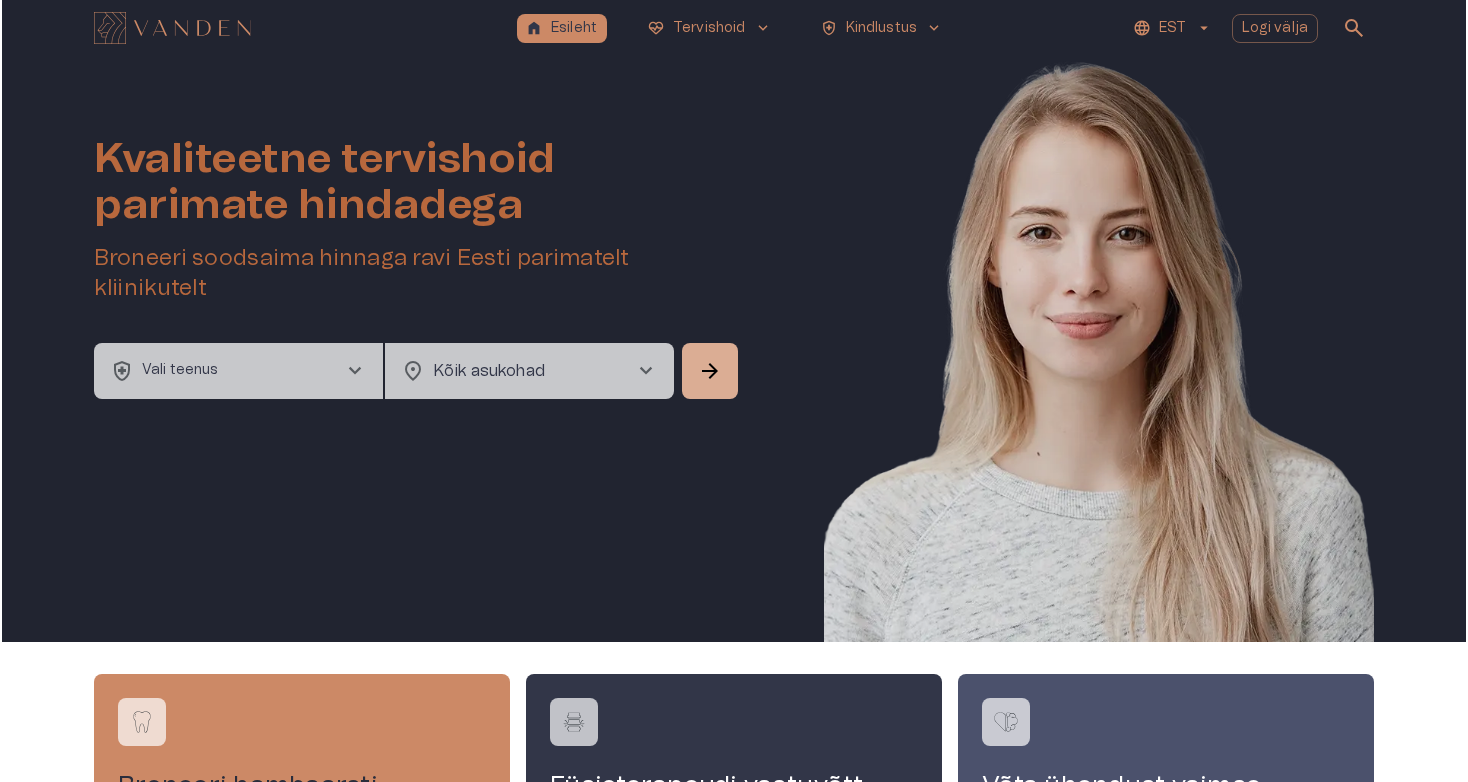scroll, scrollTop: 0, scrollLeft: 0, axis: both 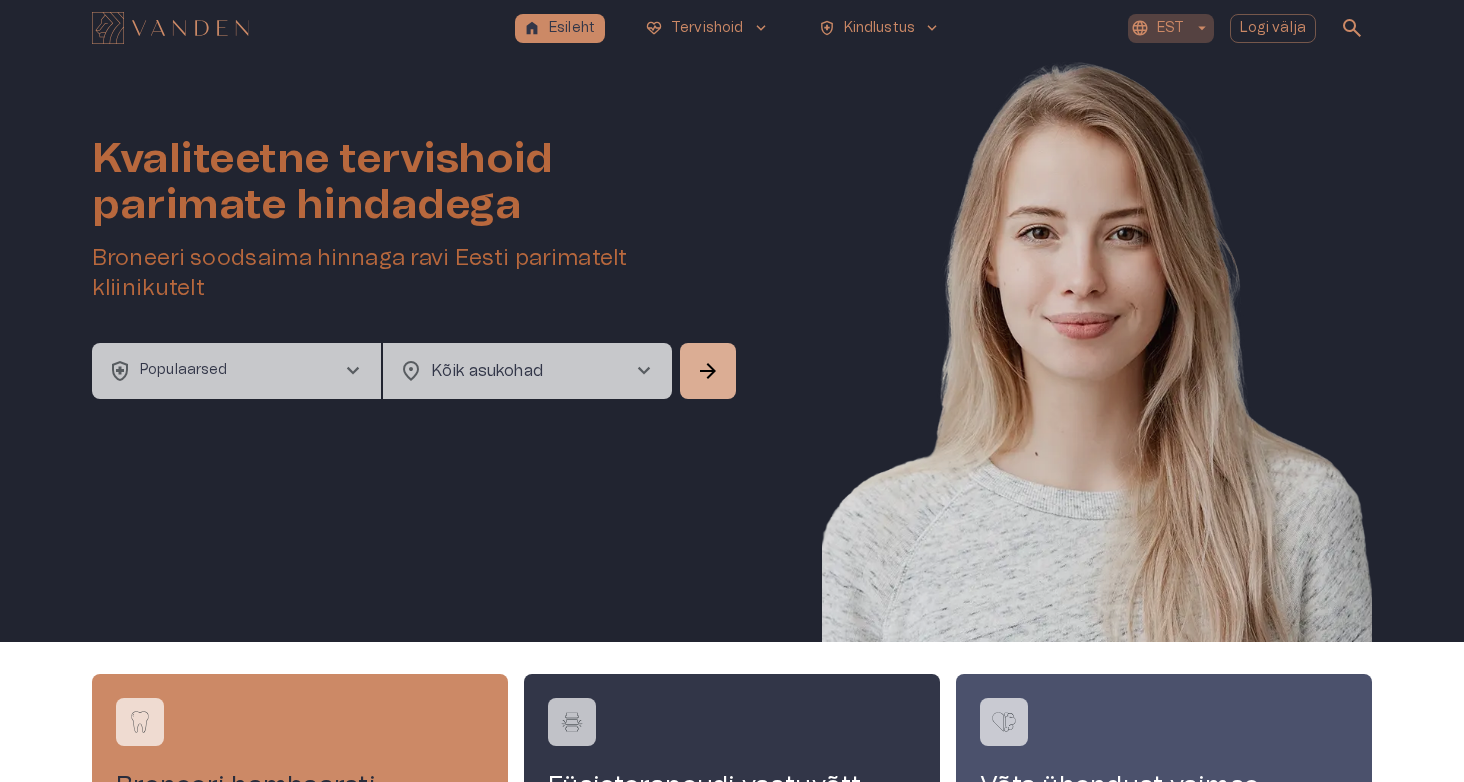 click on "EST" at bounding box center [1170, 28] 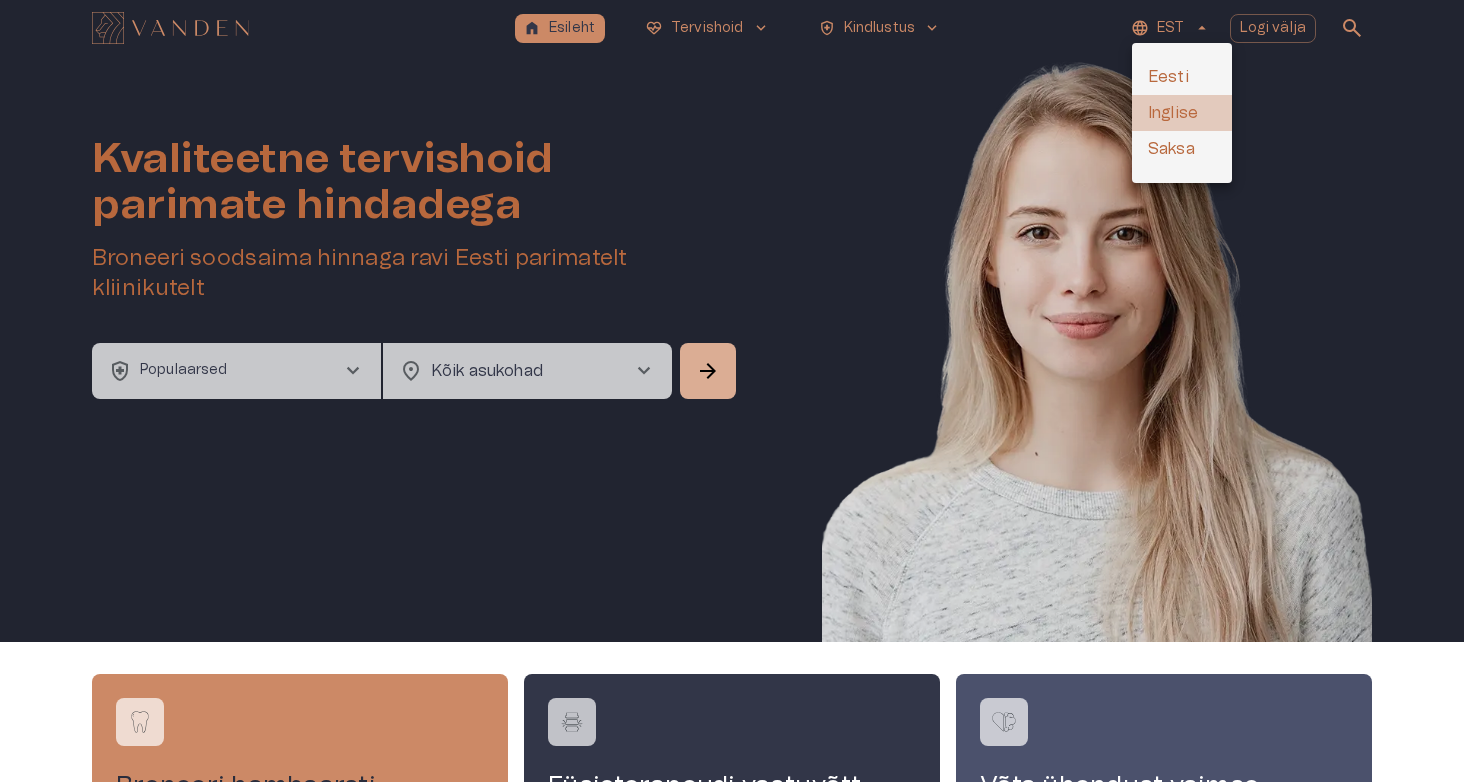 drag, startPoint x: 1170, startPoint y: 116, endPoint x: 1156, endPoint y: 117, distance: 14.035668 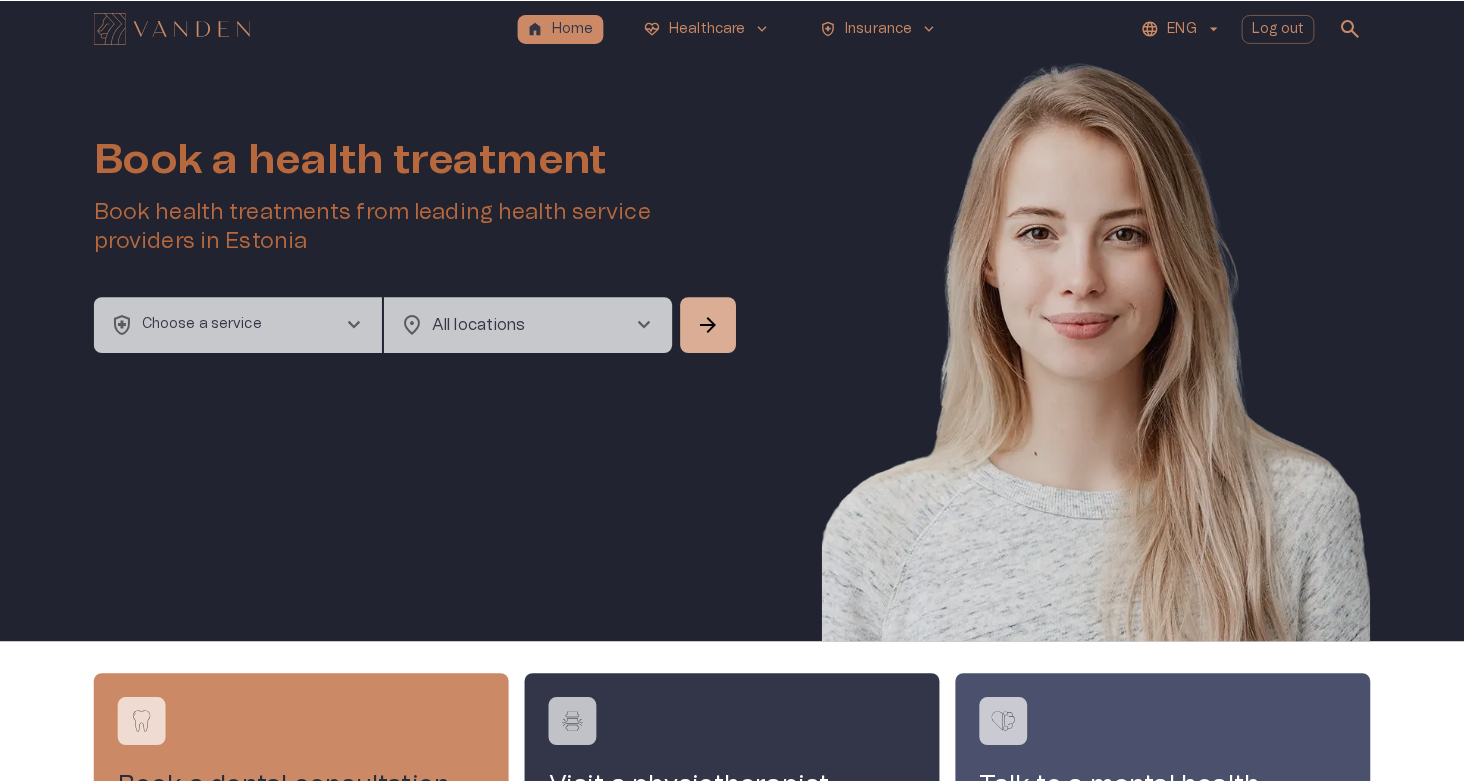 scroll, scrollTop: 53, scrollLeft: 0, axis: vertical 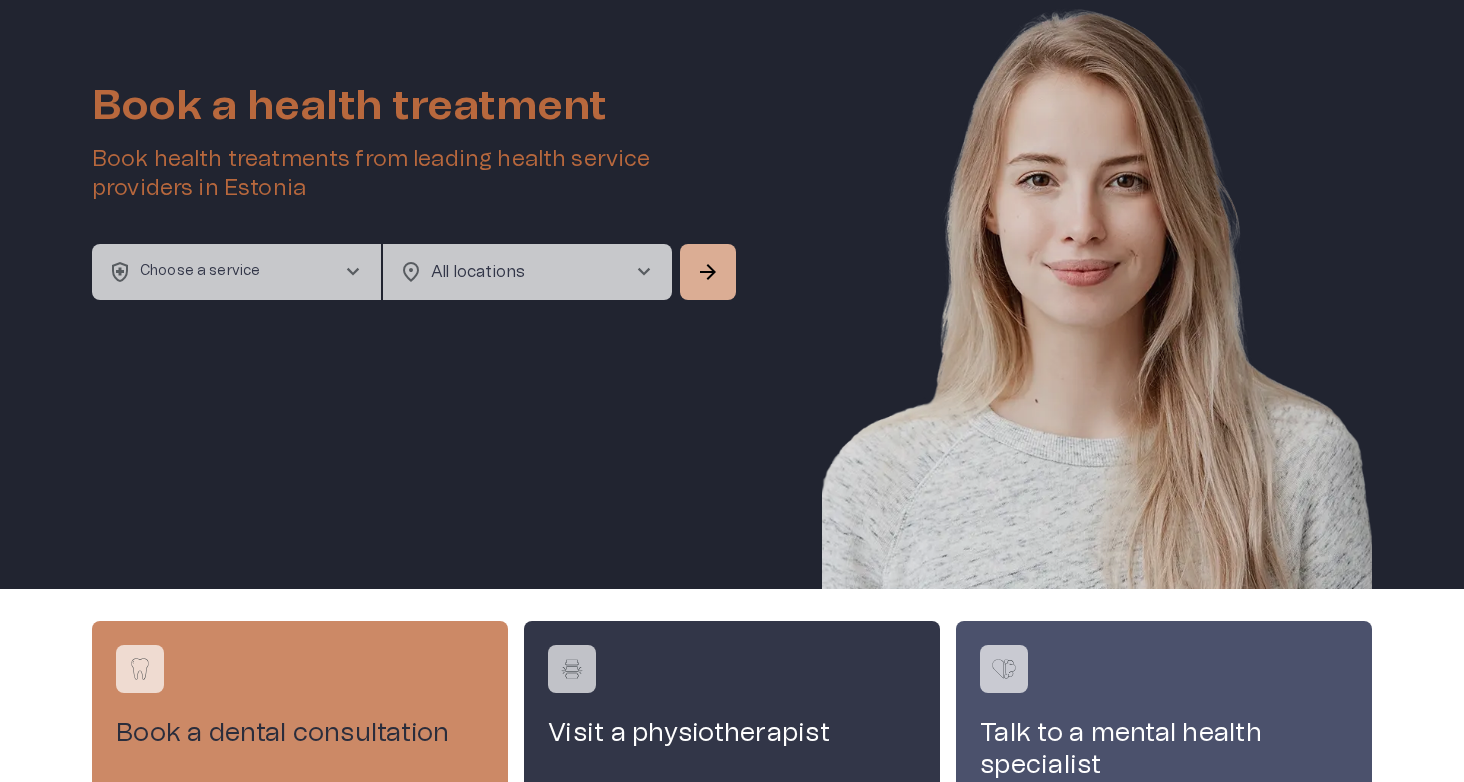 click on "health_and_safety Choose a service chevron_right" at bounding box center (236, 272) 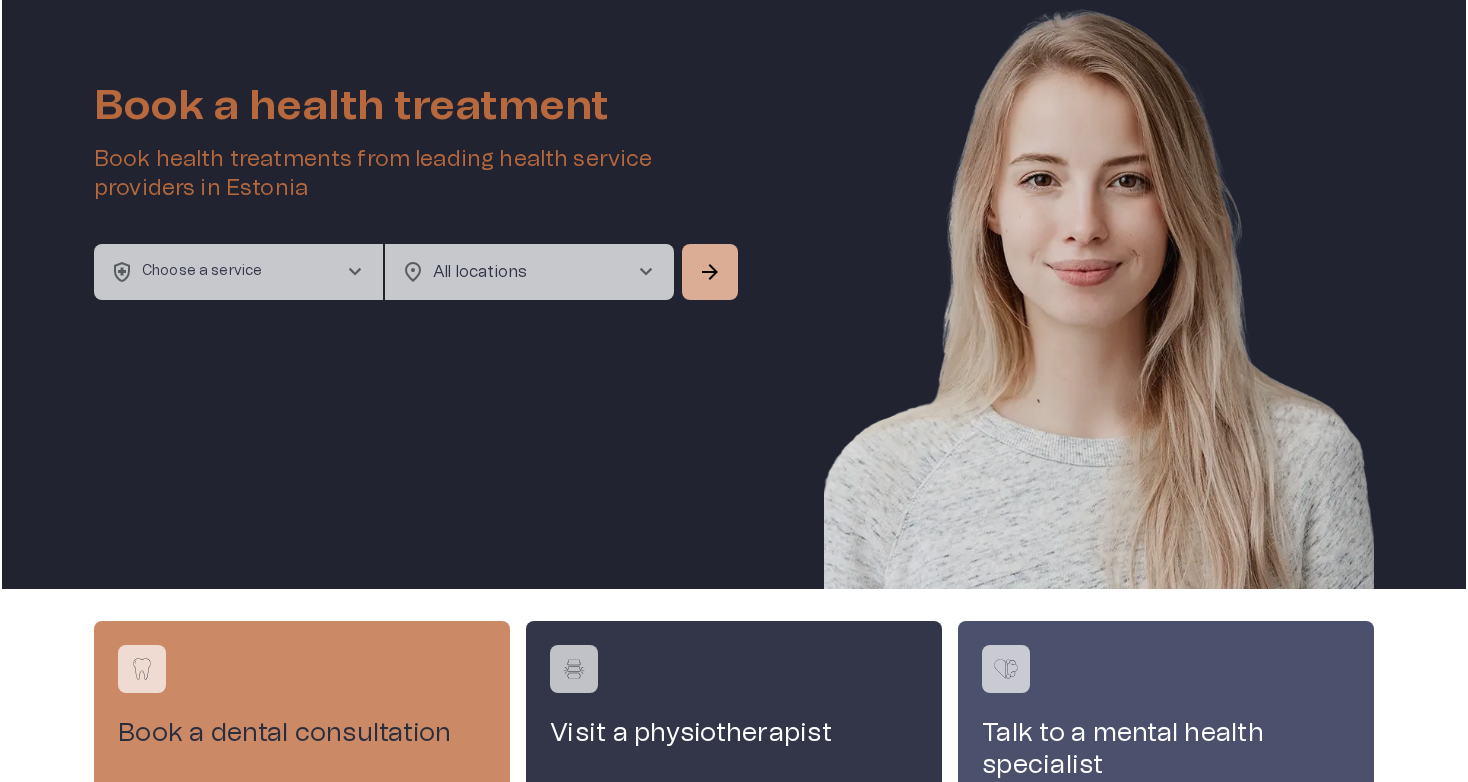 scroll, scrollTop: 0, scrollLeft: 0, axis: both 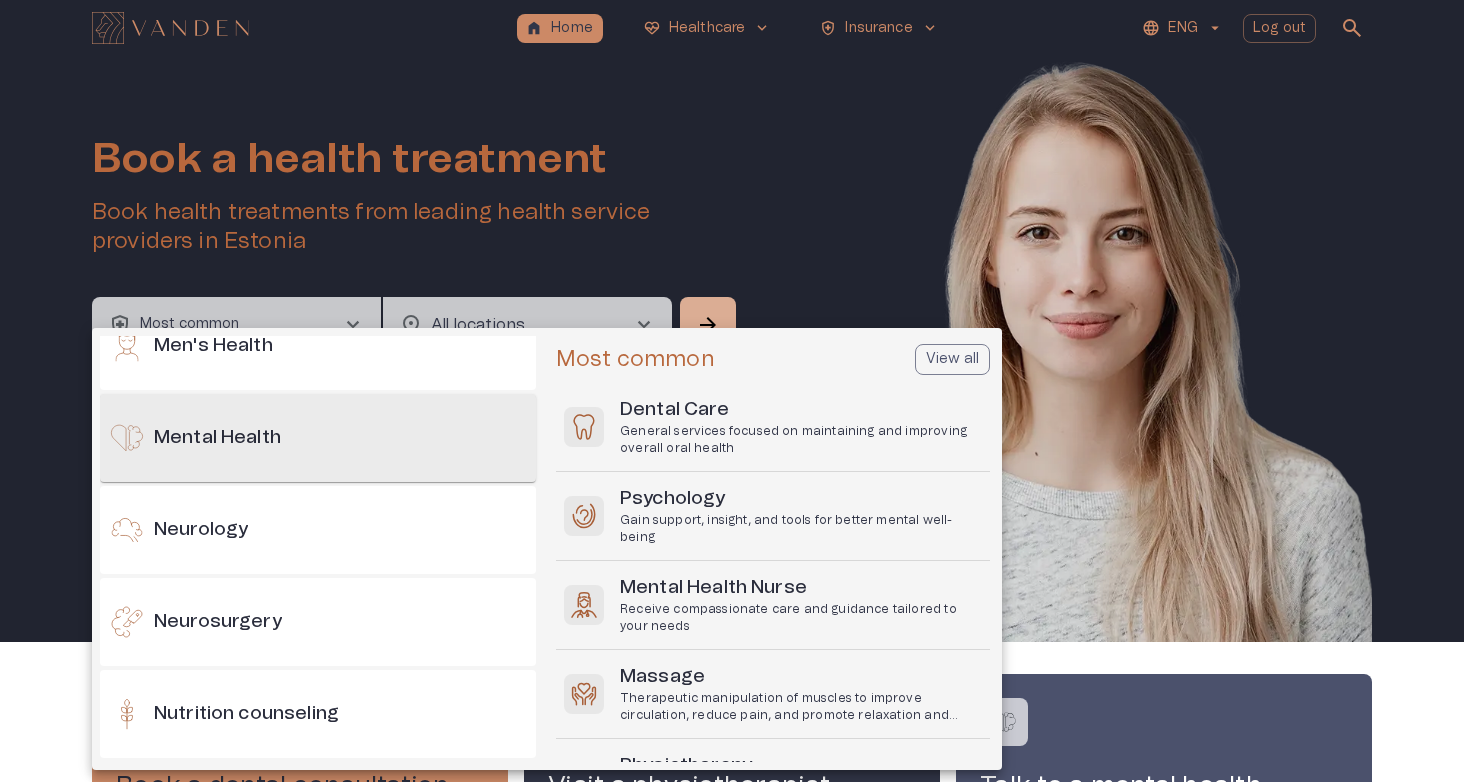 click on "Mental Health" at bounding box center (217, 438) 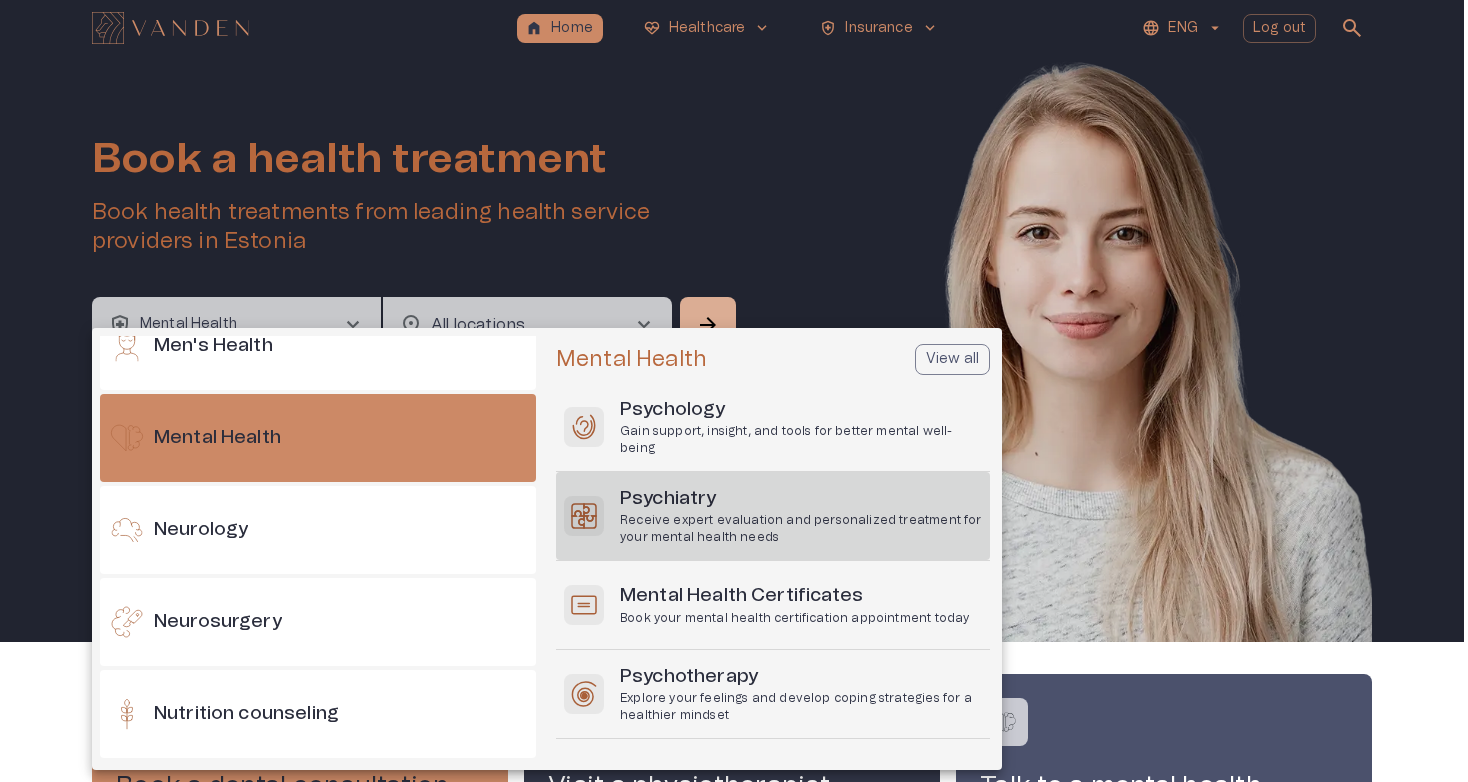 scroll, scrollTop: 1, scrollLeft: 0, axis: vertical 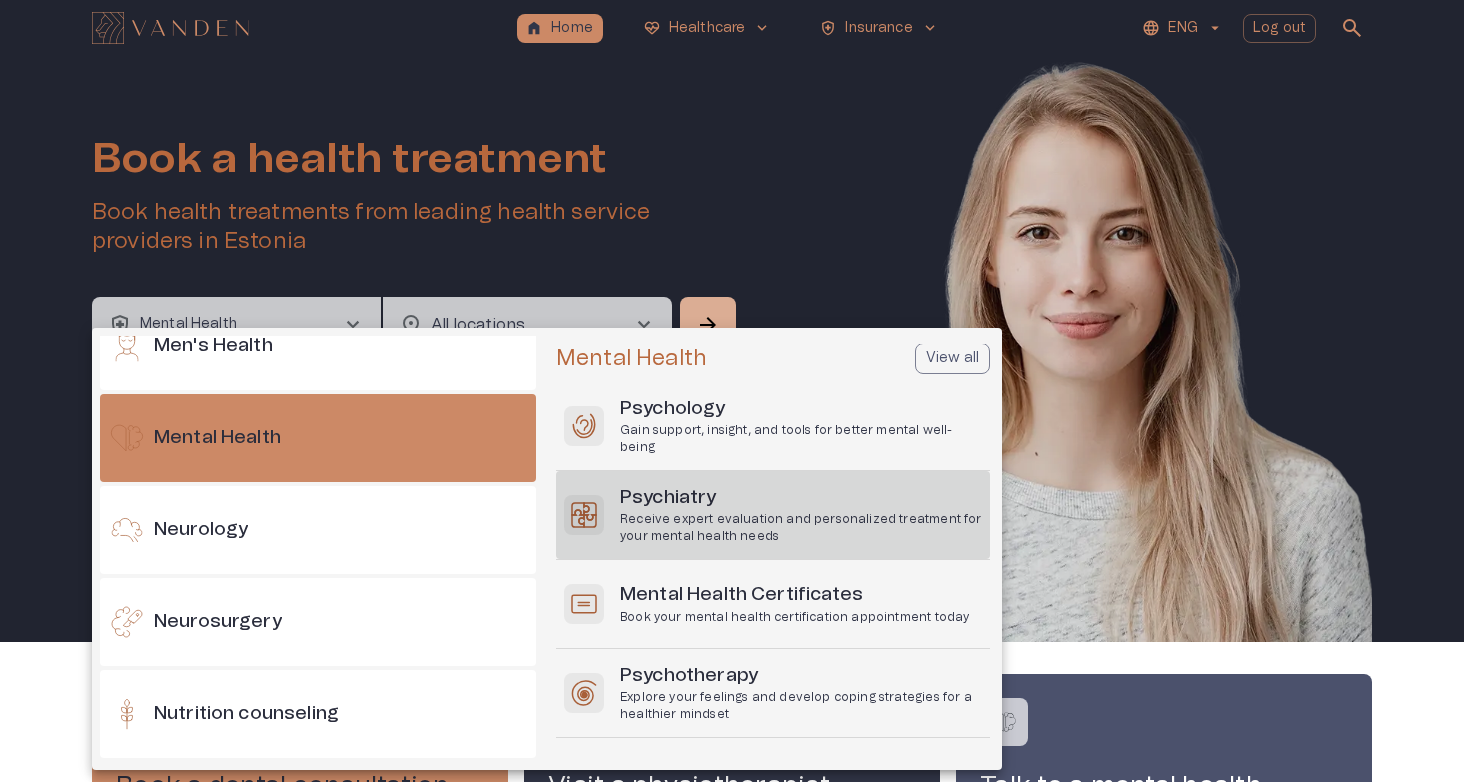 click on "Receive expert evaluation and personalized treatment for your mental health needs" at bounding box center (801, 528) 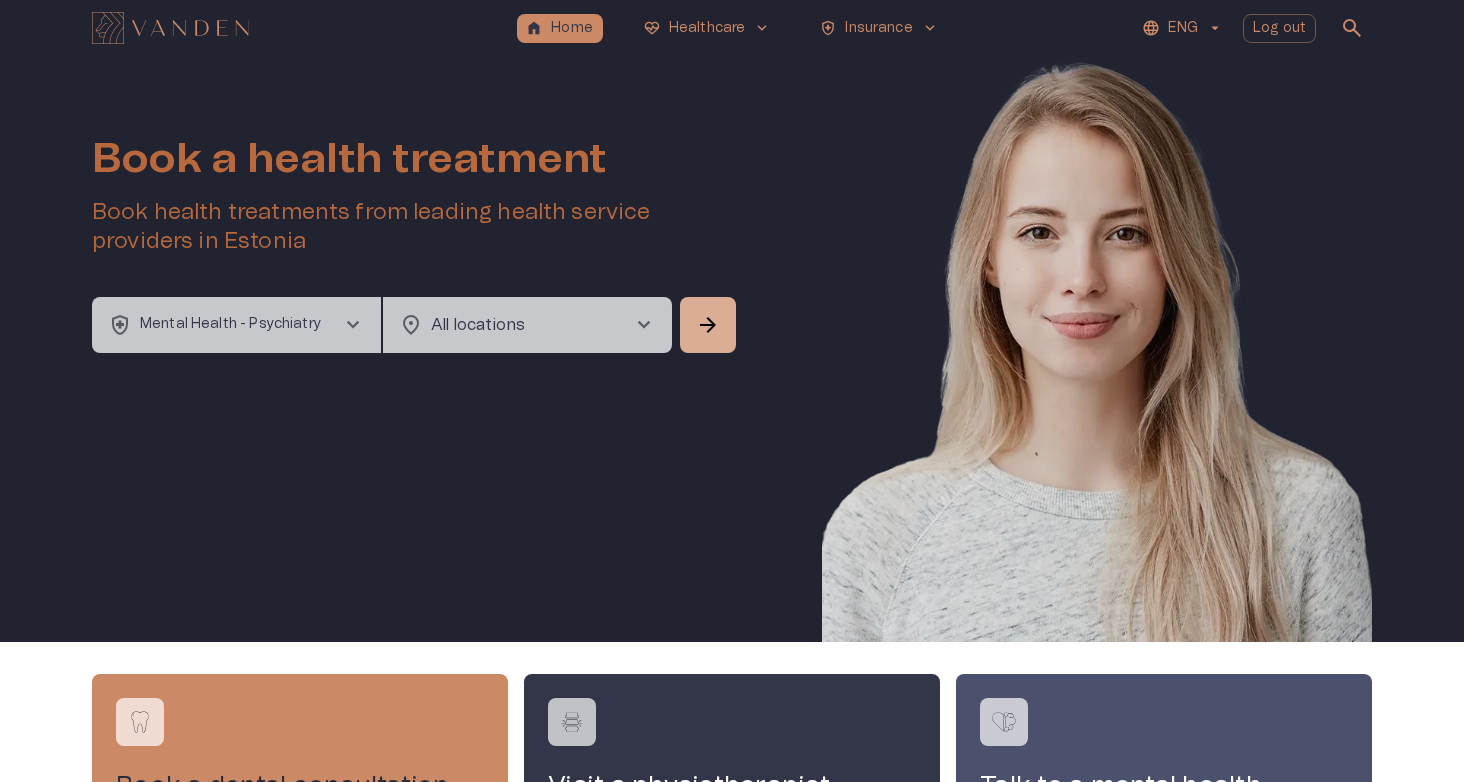 click on "chevron_right" at bounding box center [644, 325] 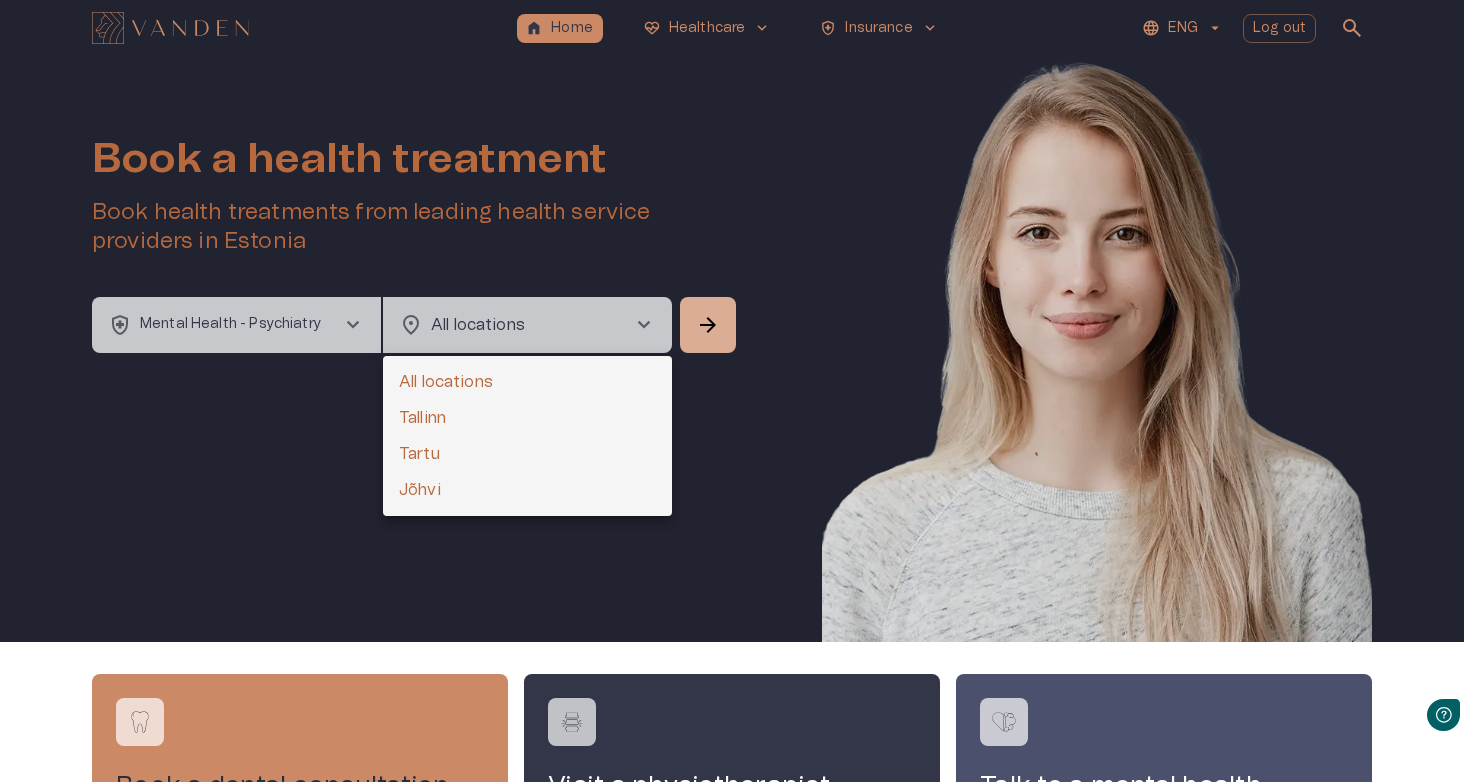 scroll, scrollTop: 0, scrollLeft: 0, axis: both 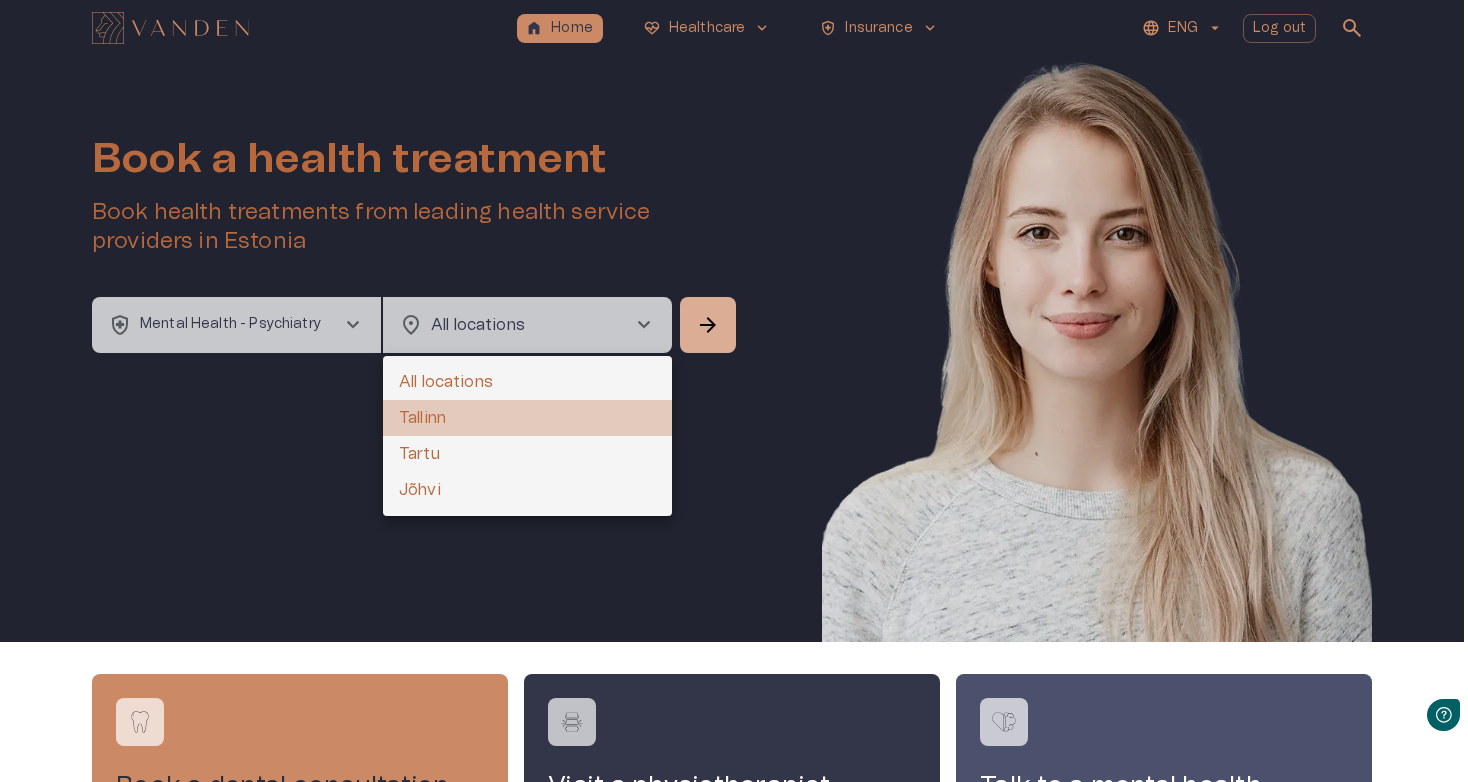 drag, startPoint x: 601, startPoint y: 404, endPoint x: 634, endPoint y: 369, distance: 48.104053 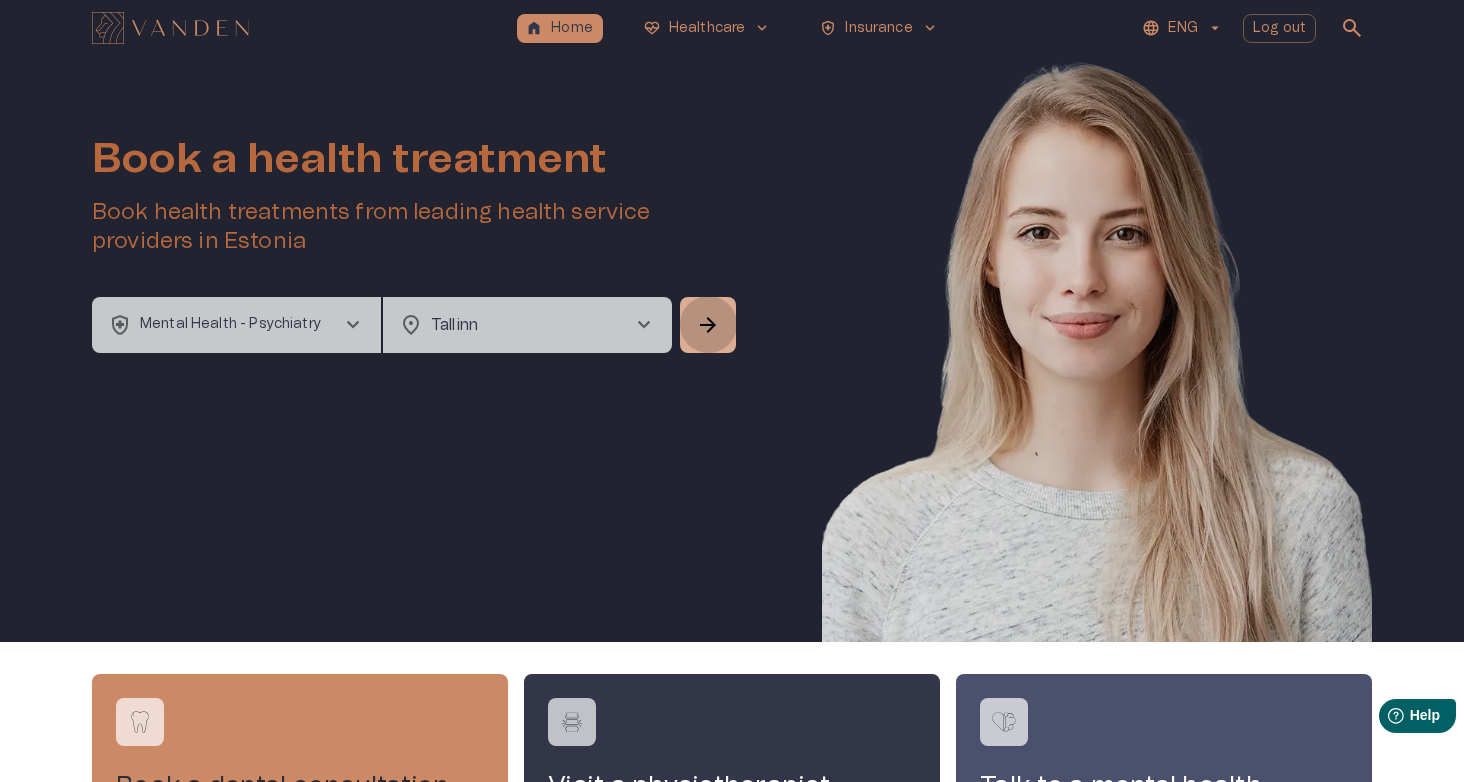 click on "arrow_forward" at bounding box center (708, 325) 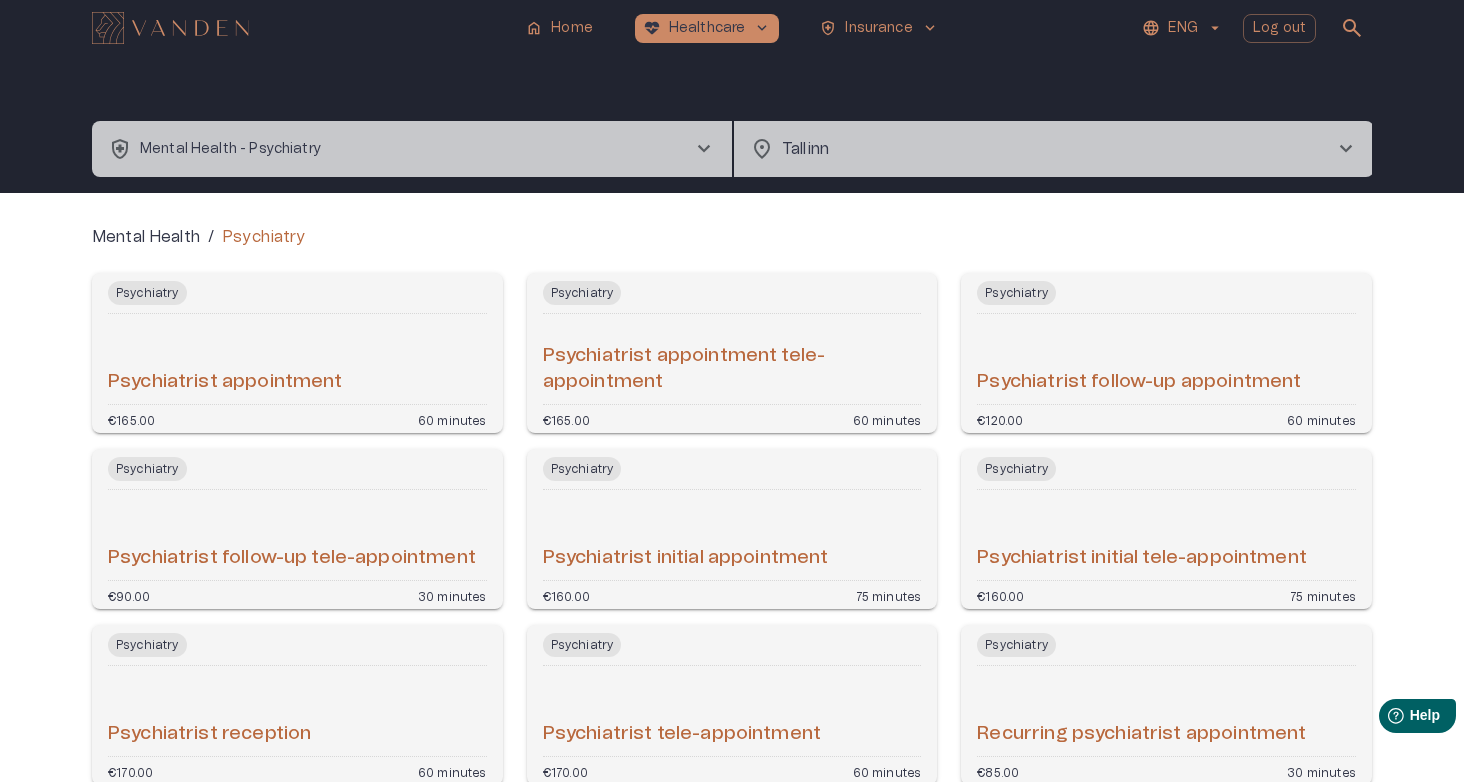 click on "Psychiatrist appointment" at bounding box center (297, 359) 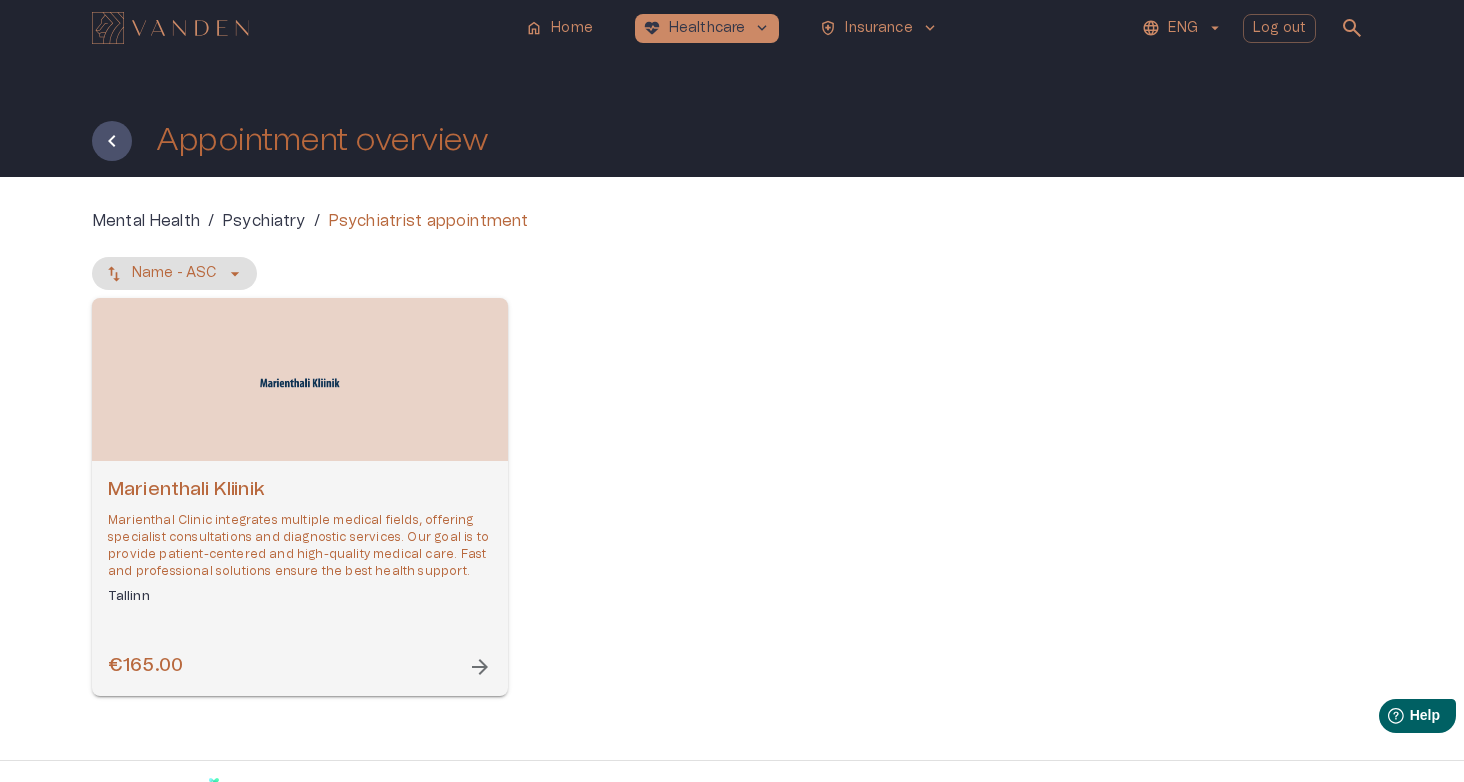 click on "Marienthal Clinic integrates multiple medical fields, offering specialist consultations and diagnostic services. Our goal is to provide patient-centered and high-quality medical care. Fast and professional solutions ensure the best health support." at bounding box center [300, 546] 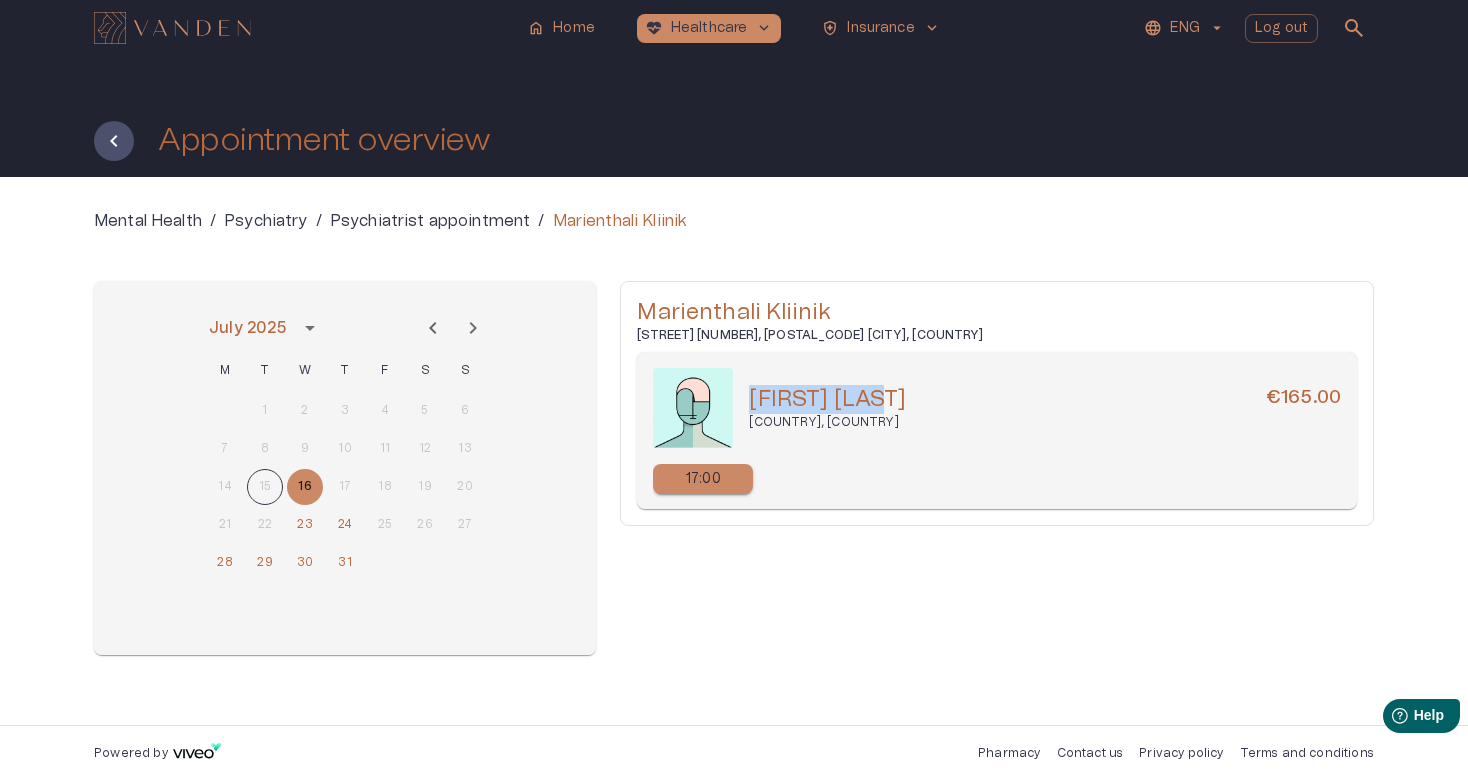 drag, startPoint x: 892, startPoint y: 399, endPoint x: 750, endPoint y: 400, distance: 142.00352 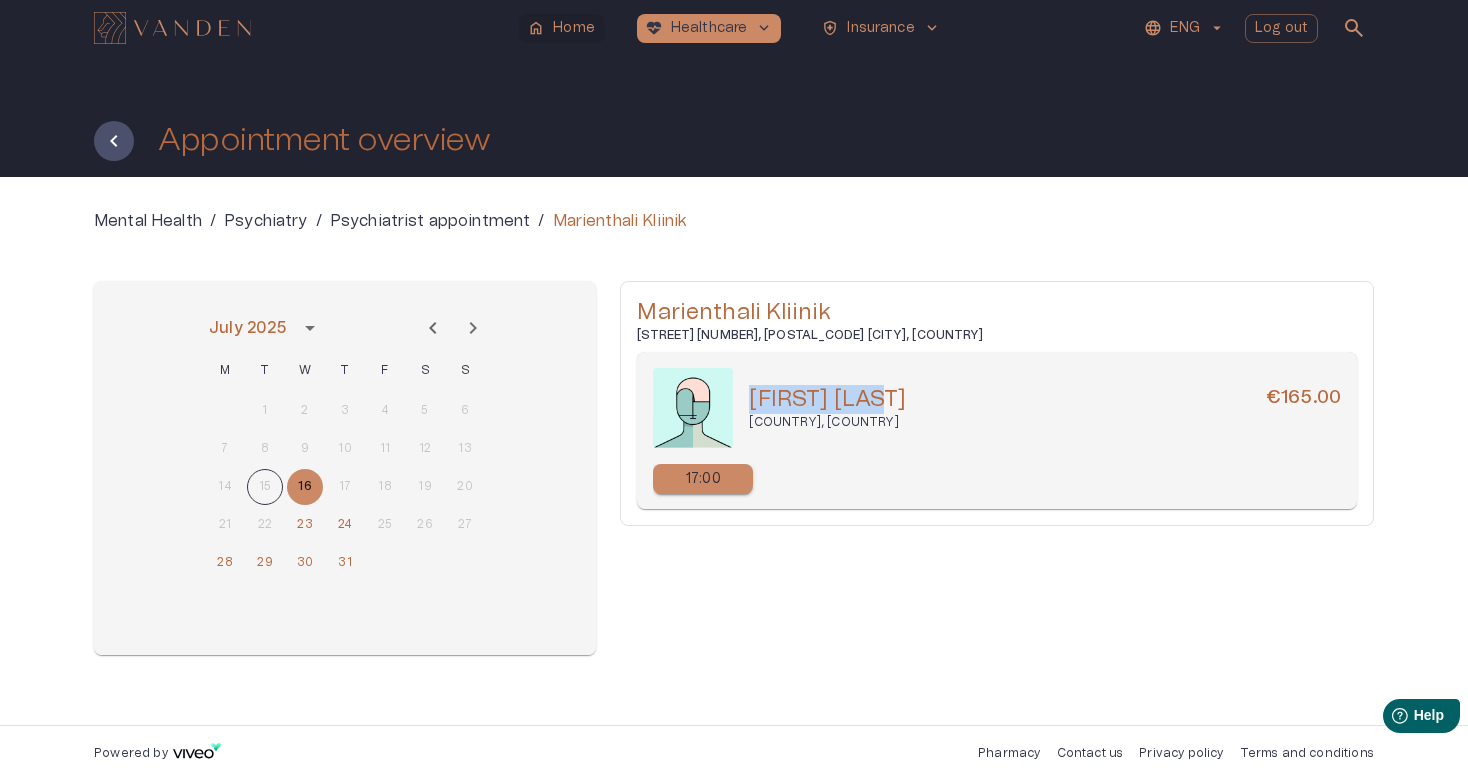 copy on "[FIRST] [LAST]" 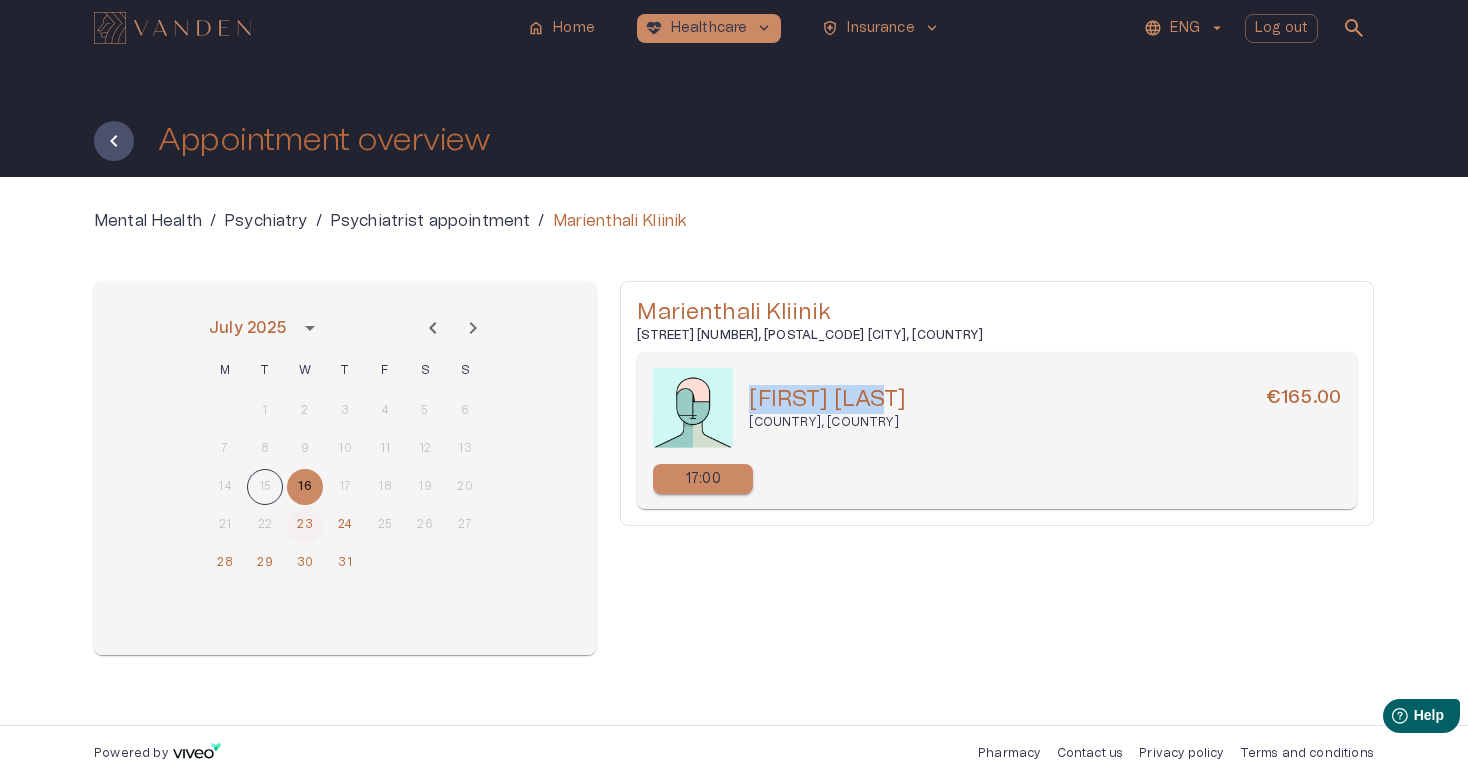 click on "23" at bounding box center [305, 525] 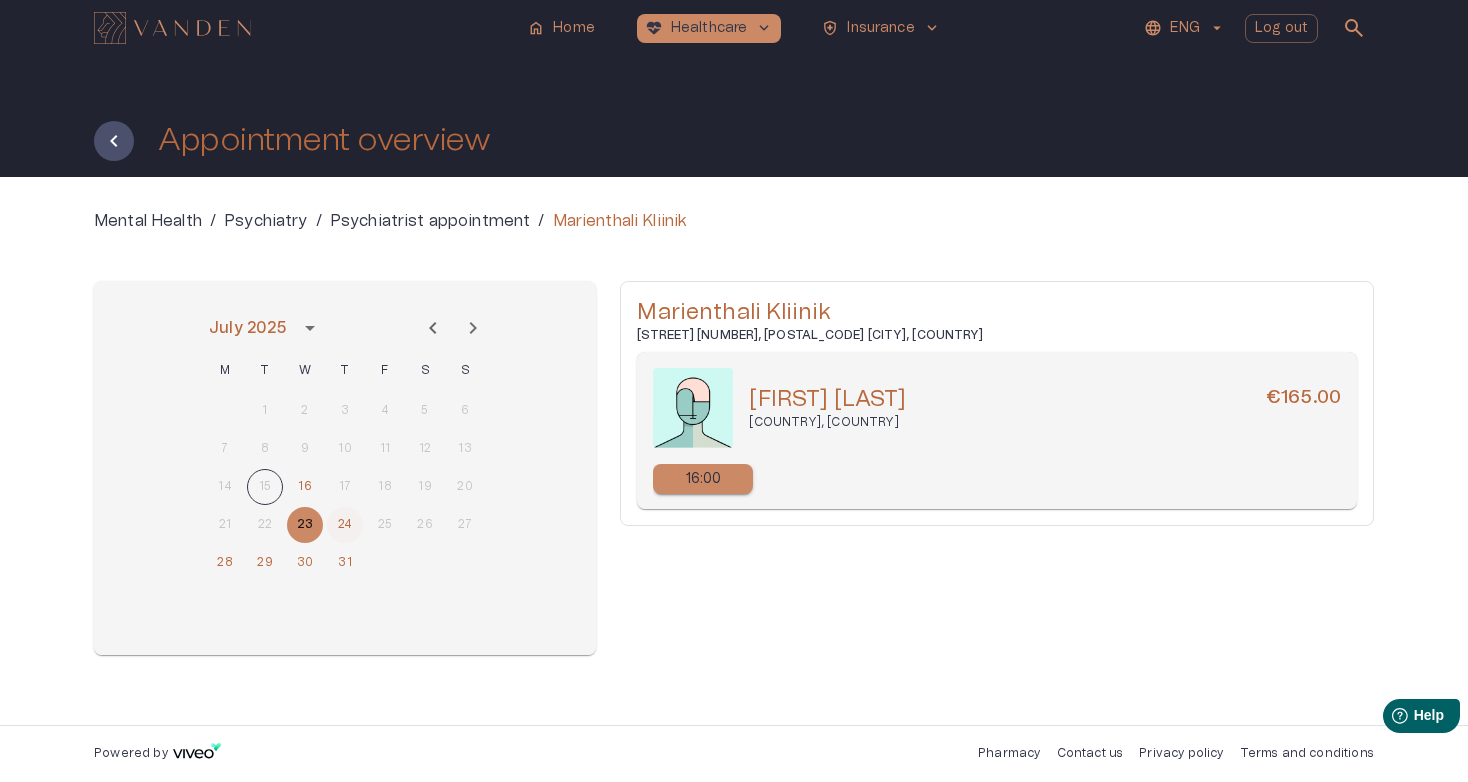 click on "24" at bounding box center (345, 525) 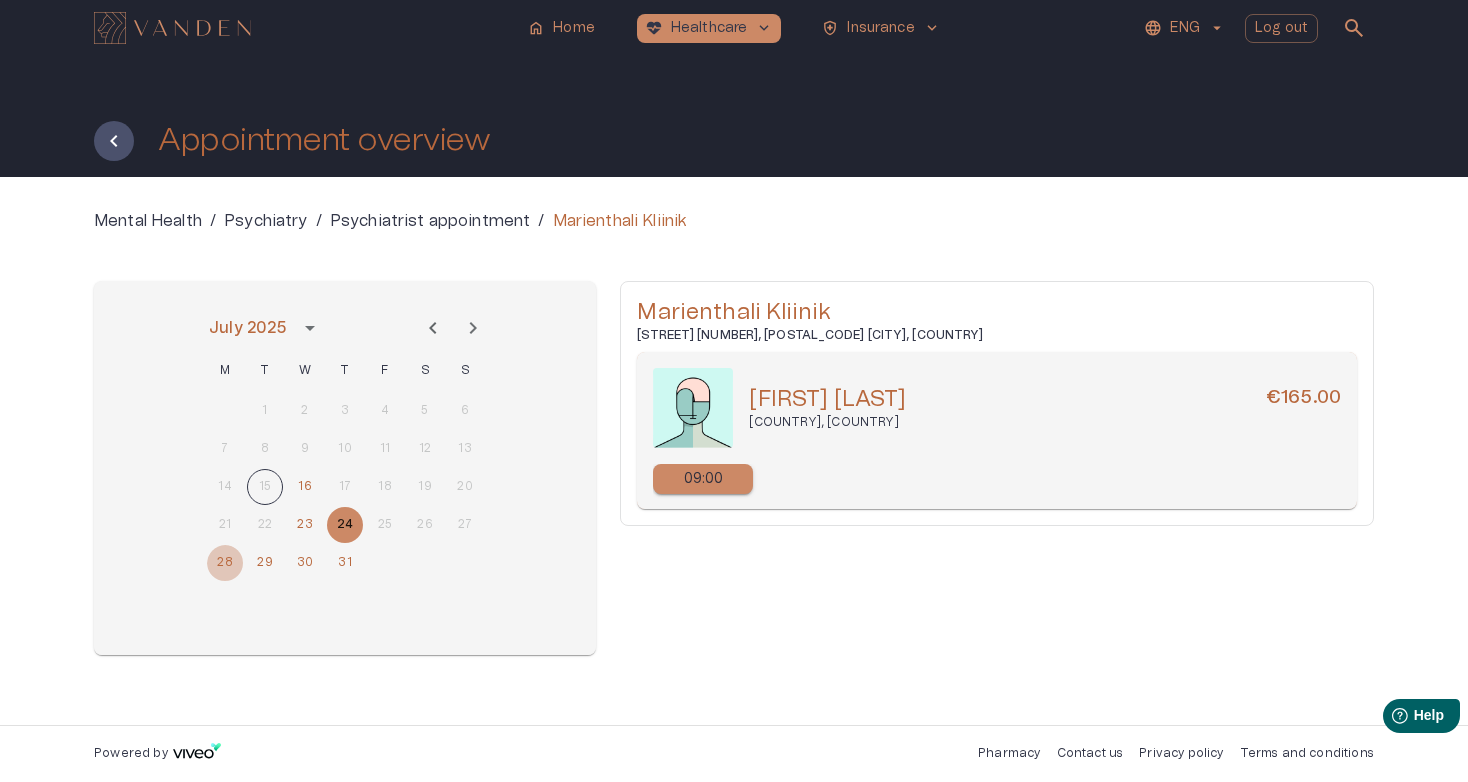 click on "28" at bounding box center (225, 563) 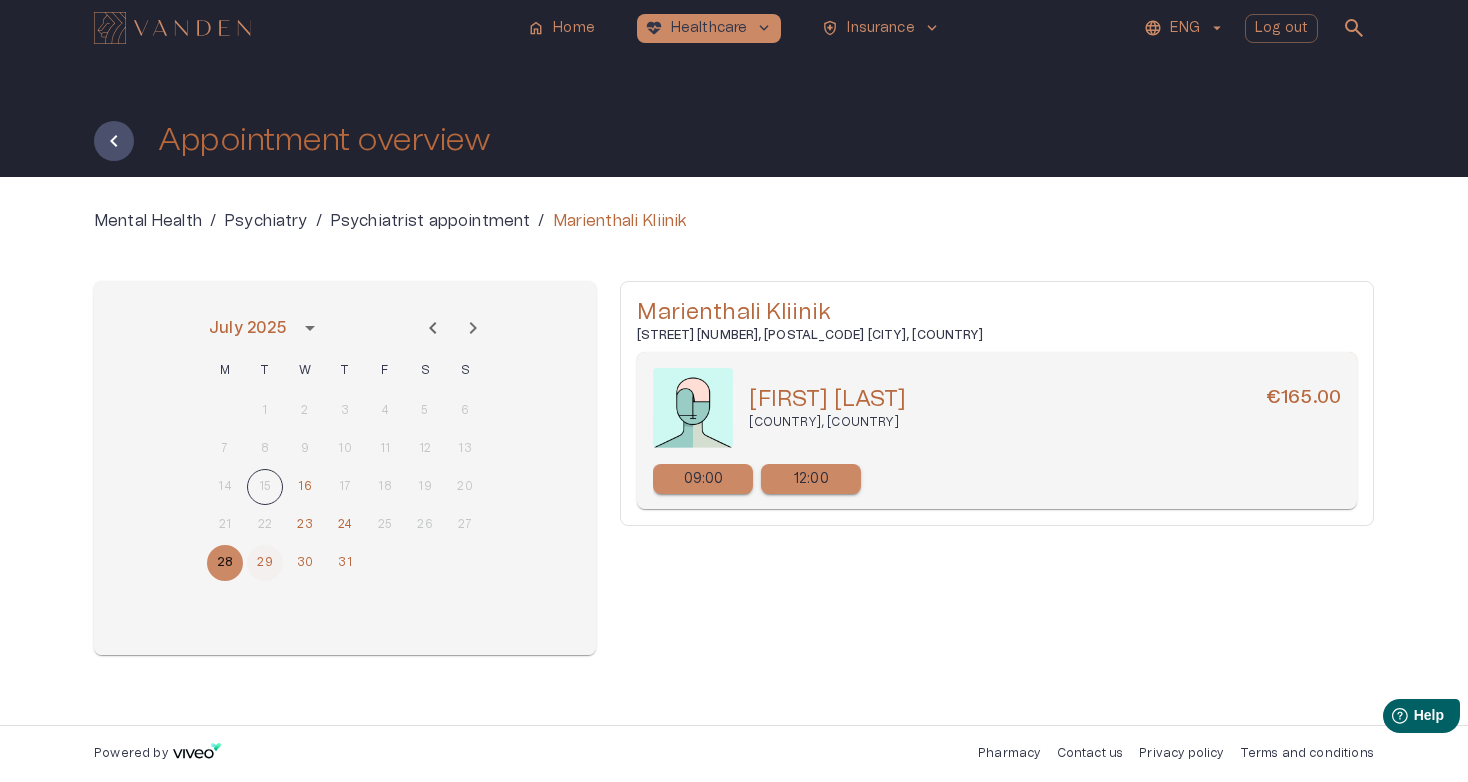 drag, startPoint x: 261, startPoint y: 561, endPoint x: 280, endPoint y: 561, distance: 19 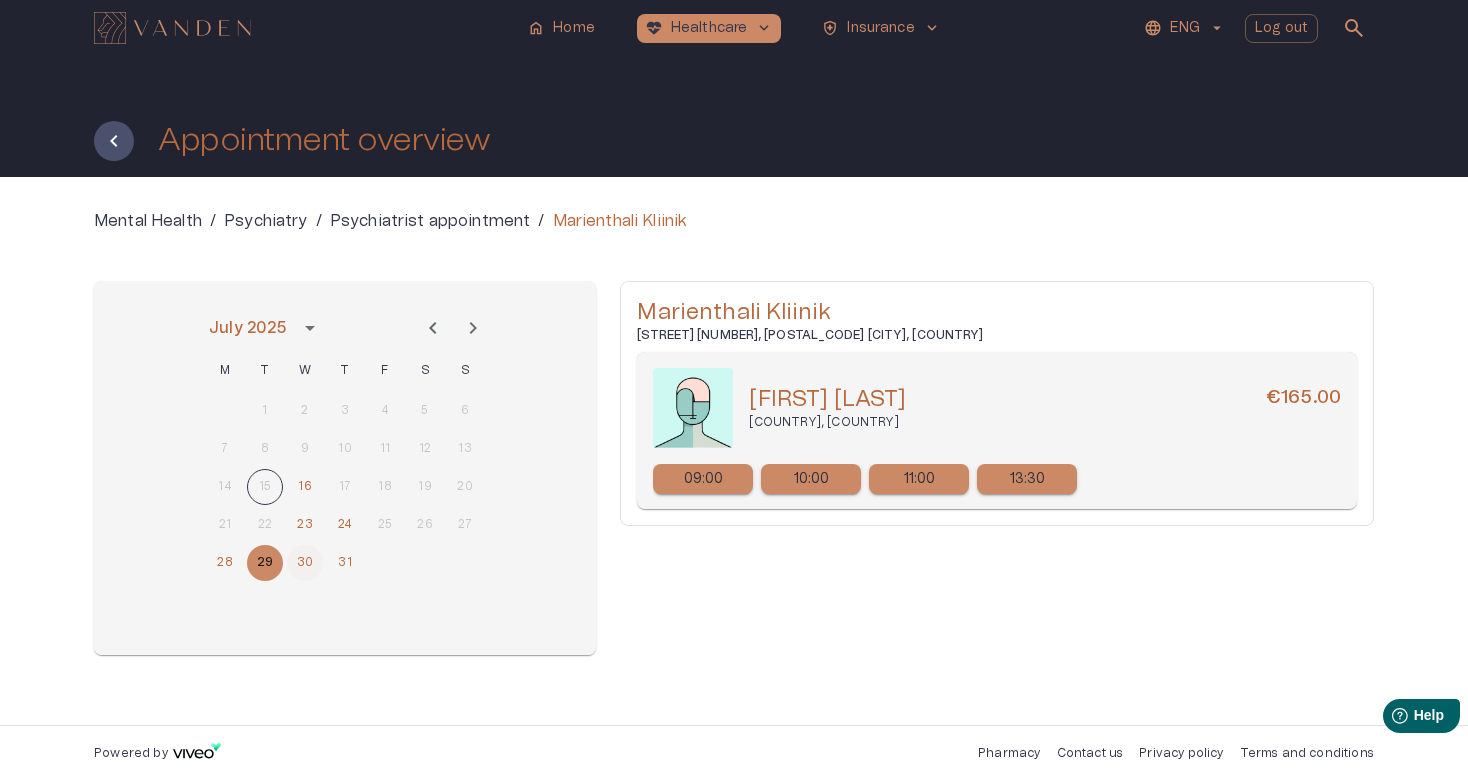 click on "30" at bounding box center (305, 563) 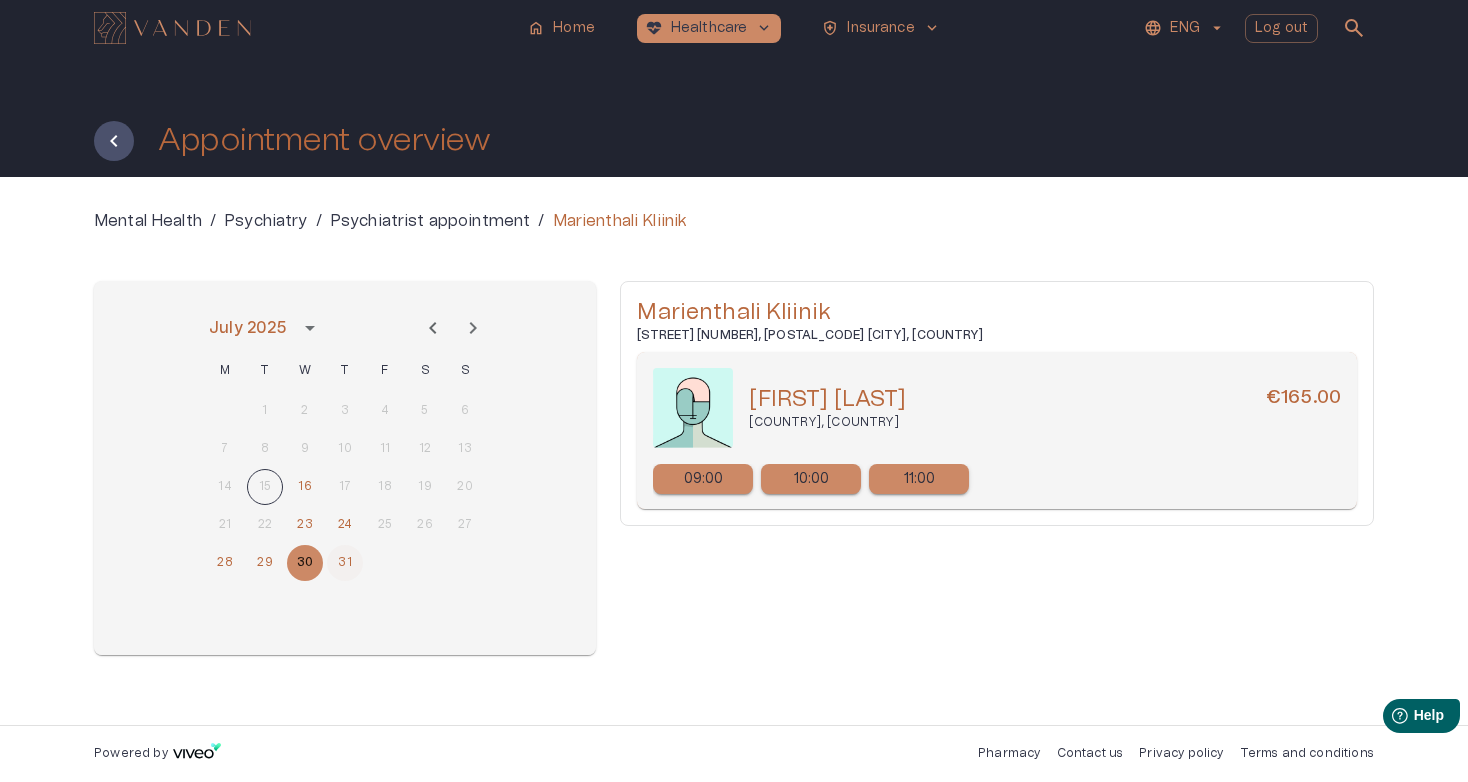 click on "31" at bounding box center [345, 563] 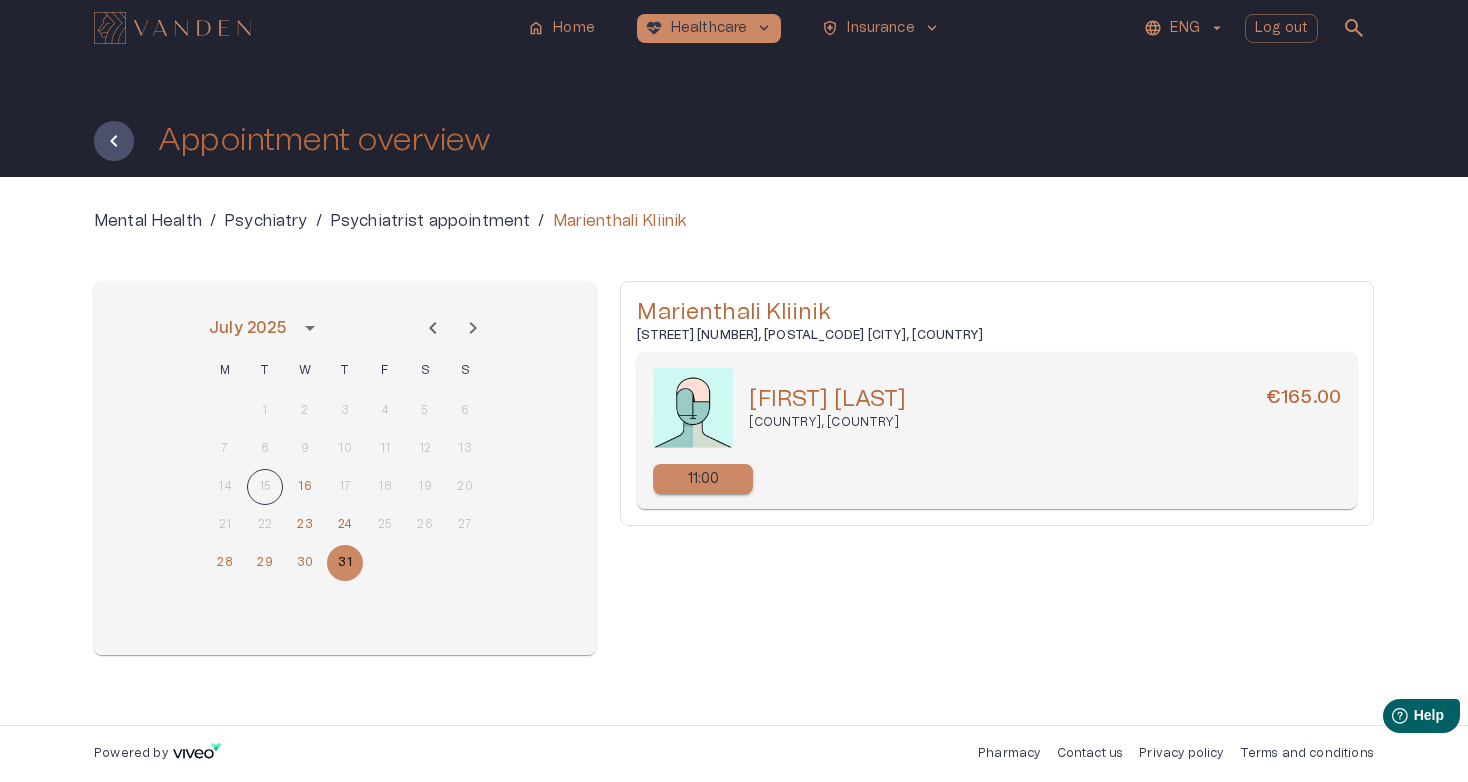 click 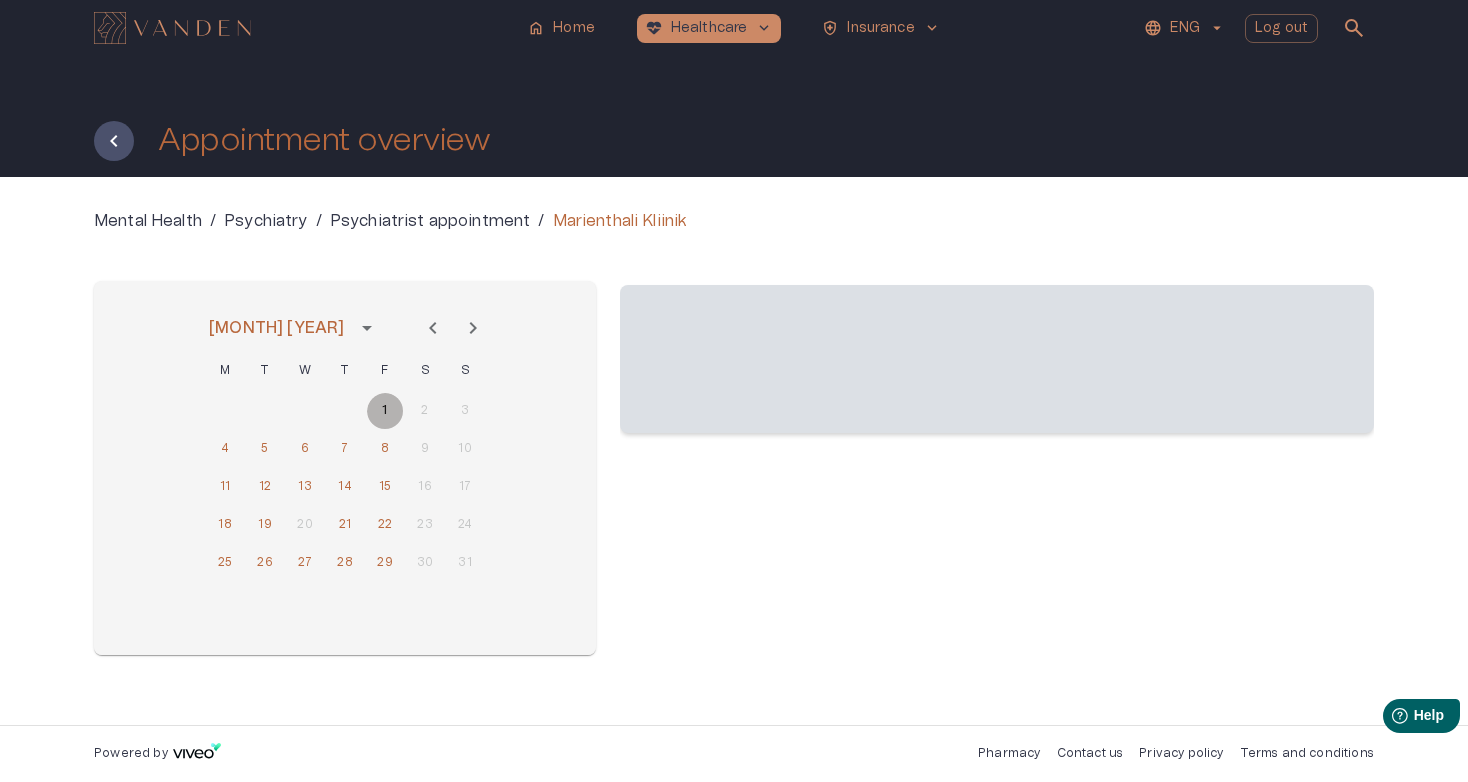 click on "1" at bounding box center [385, 411] 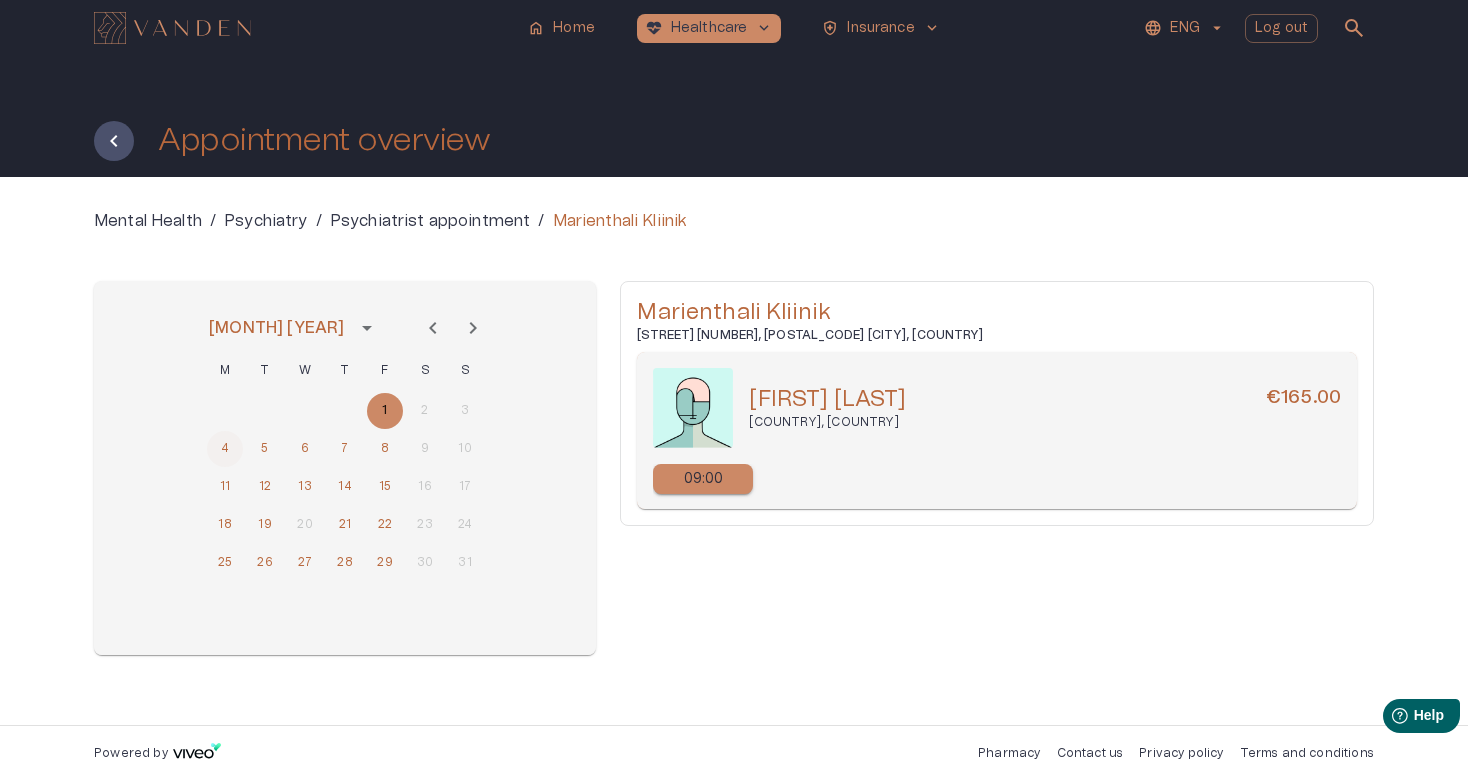 click on "4" at bounding box center (225, 449) 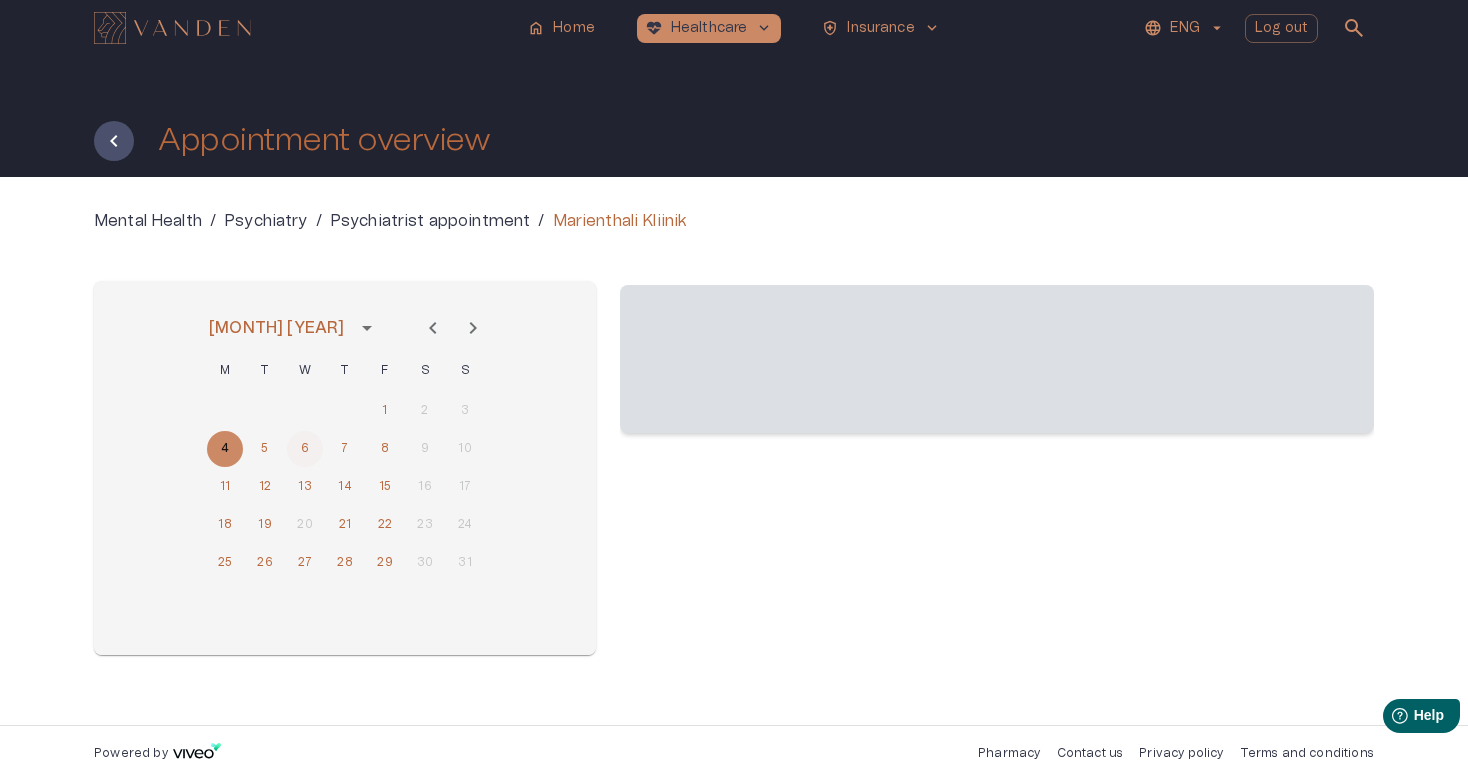 click on "6" at bounding box center [305, 449] 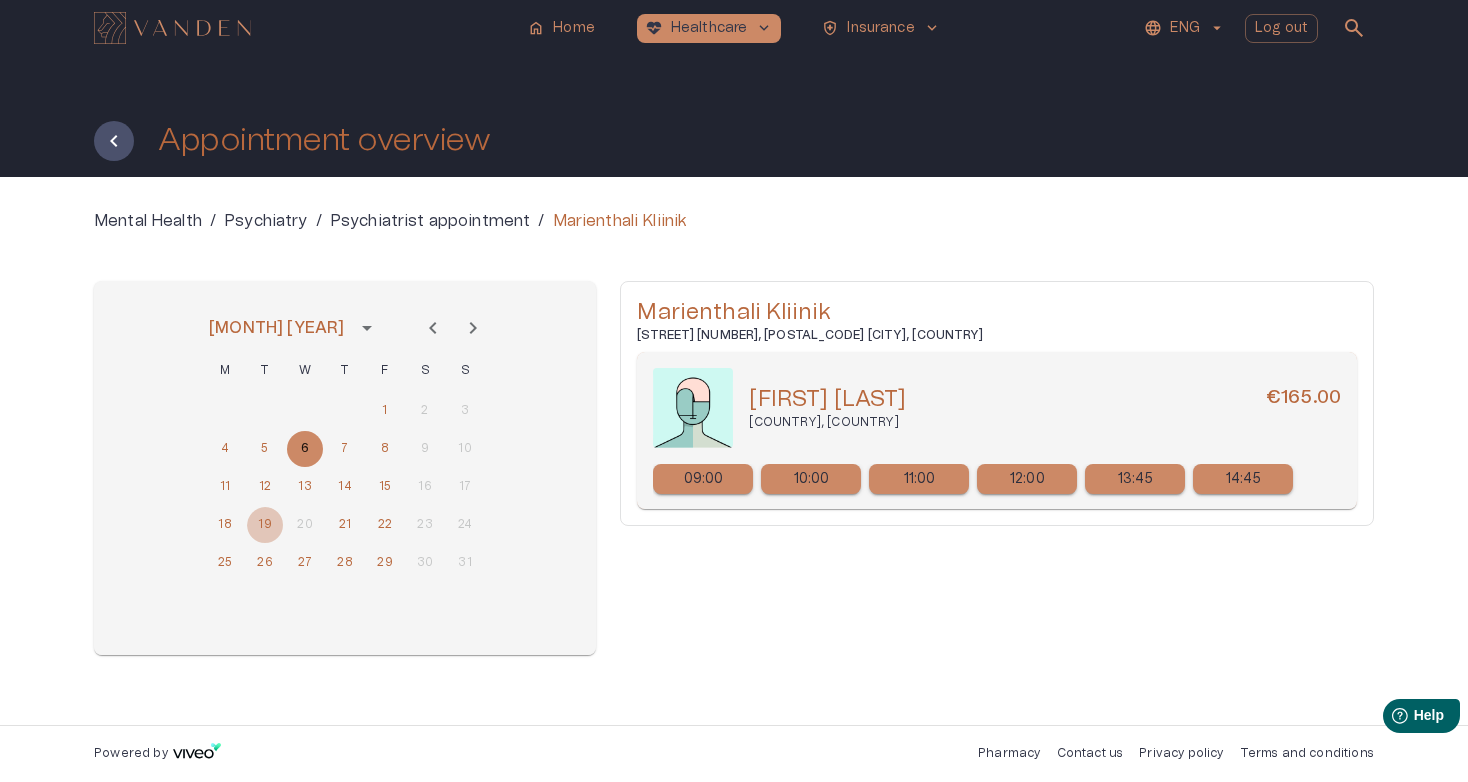 click on "19" at bounding box center [265, 525] 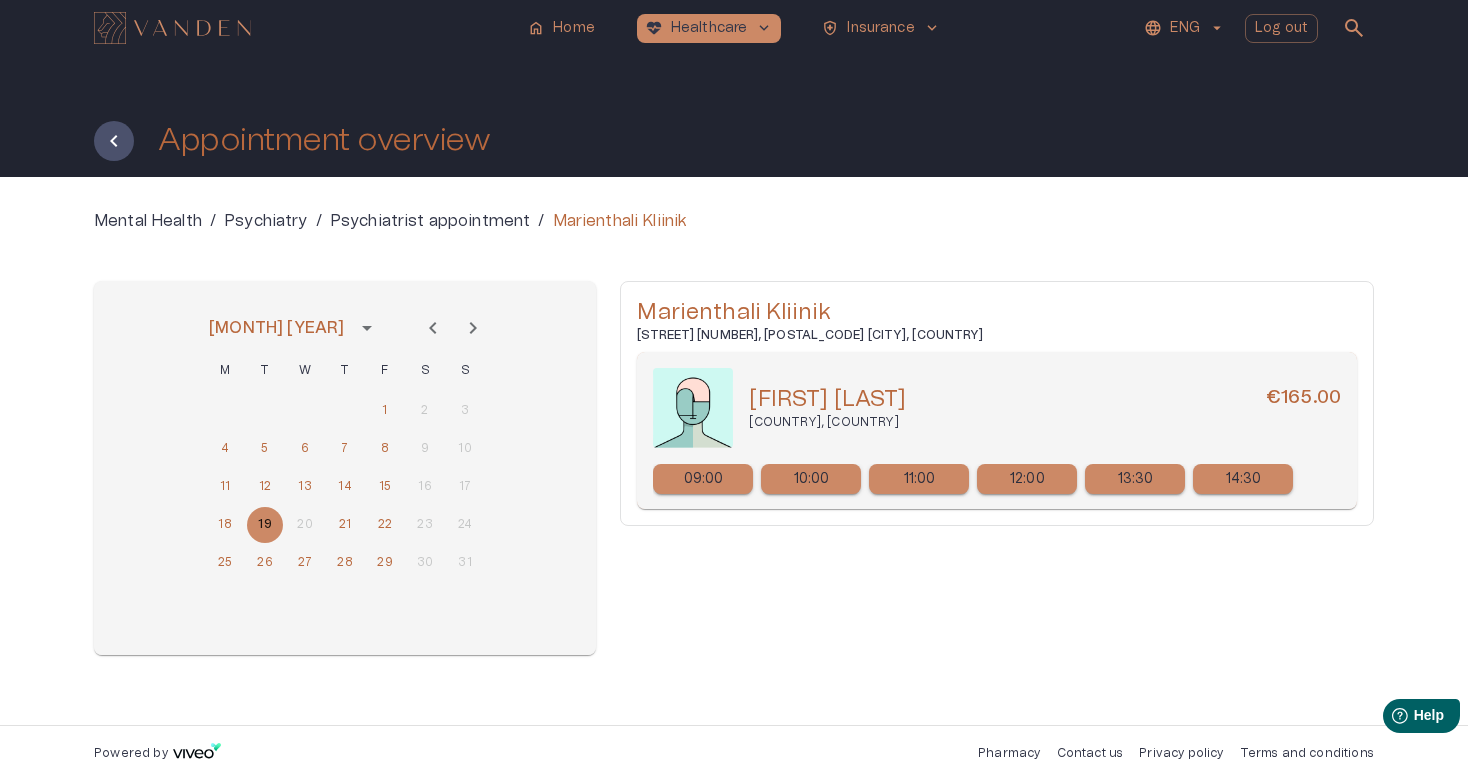 click 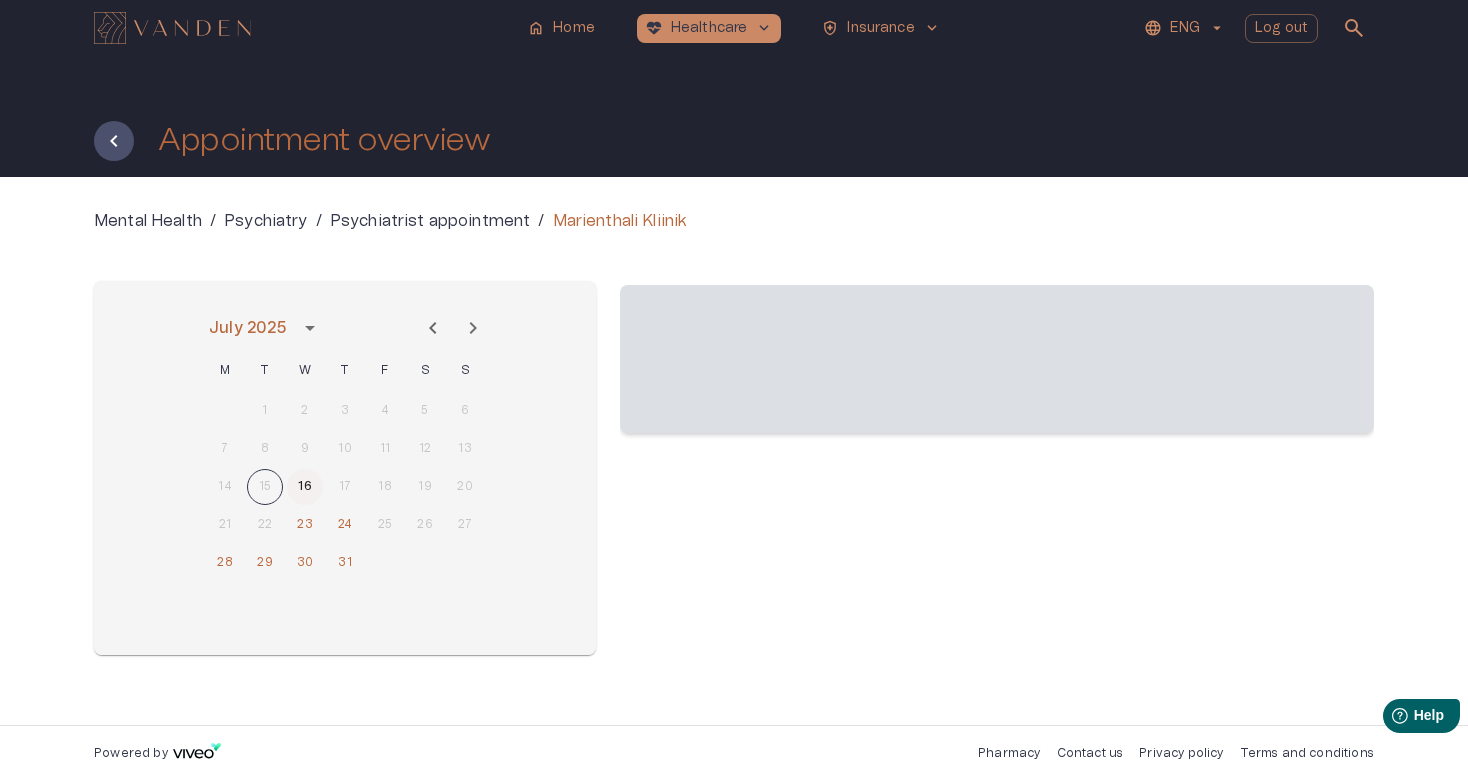 click on "16" at bounding box center [305, 487] 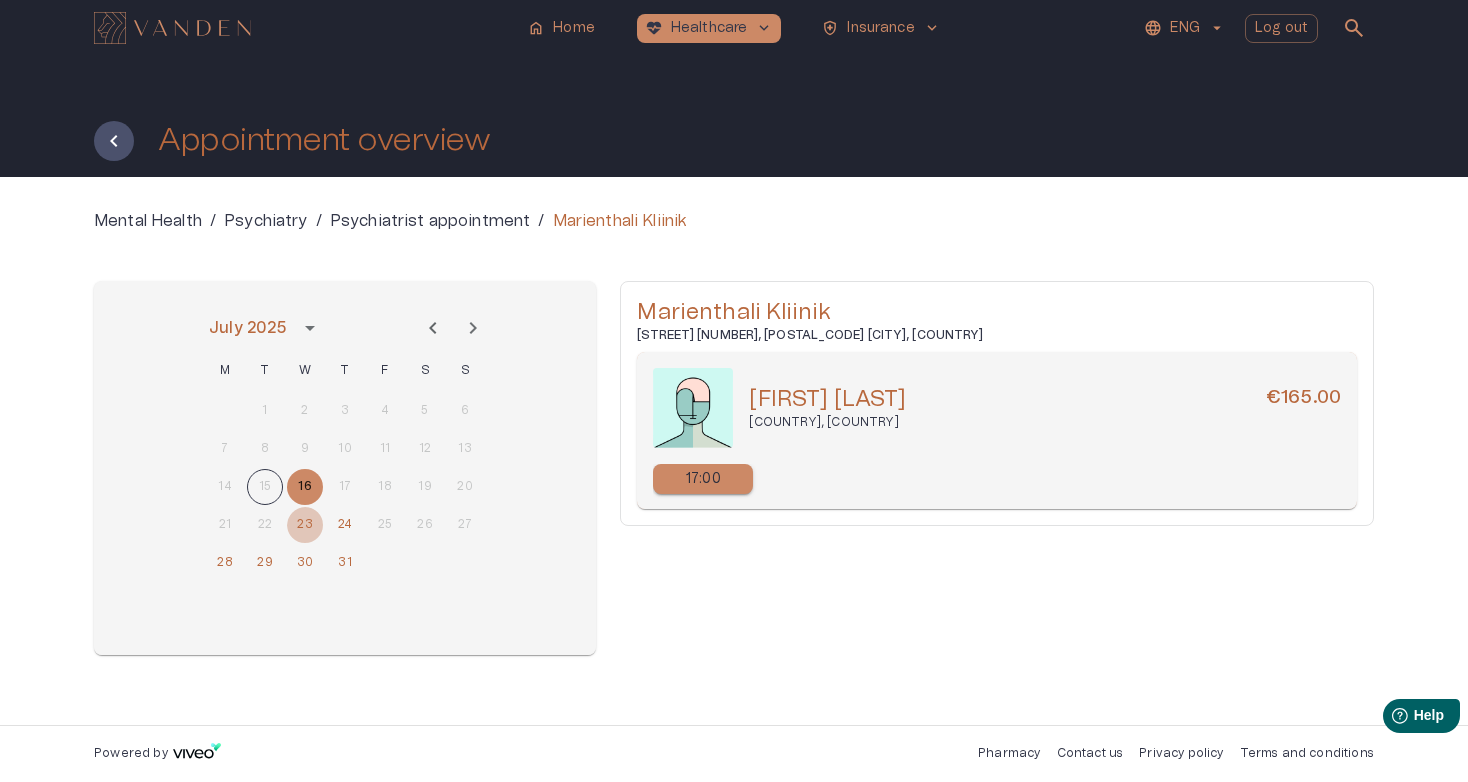 click on "23" at bounding box center [305, 525] 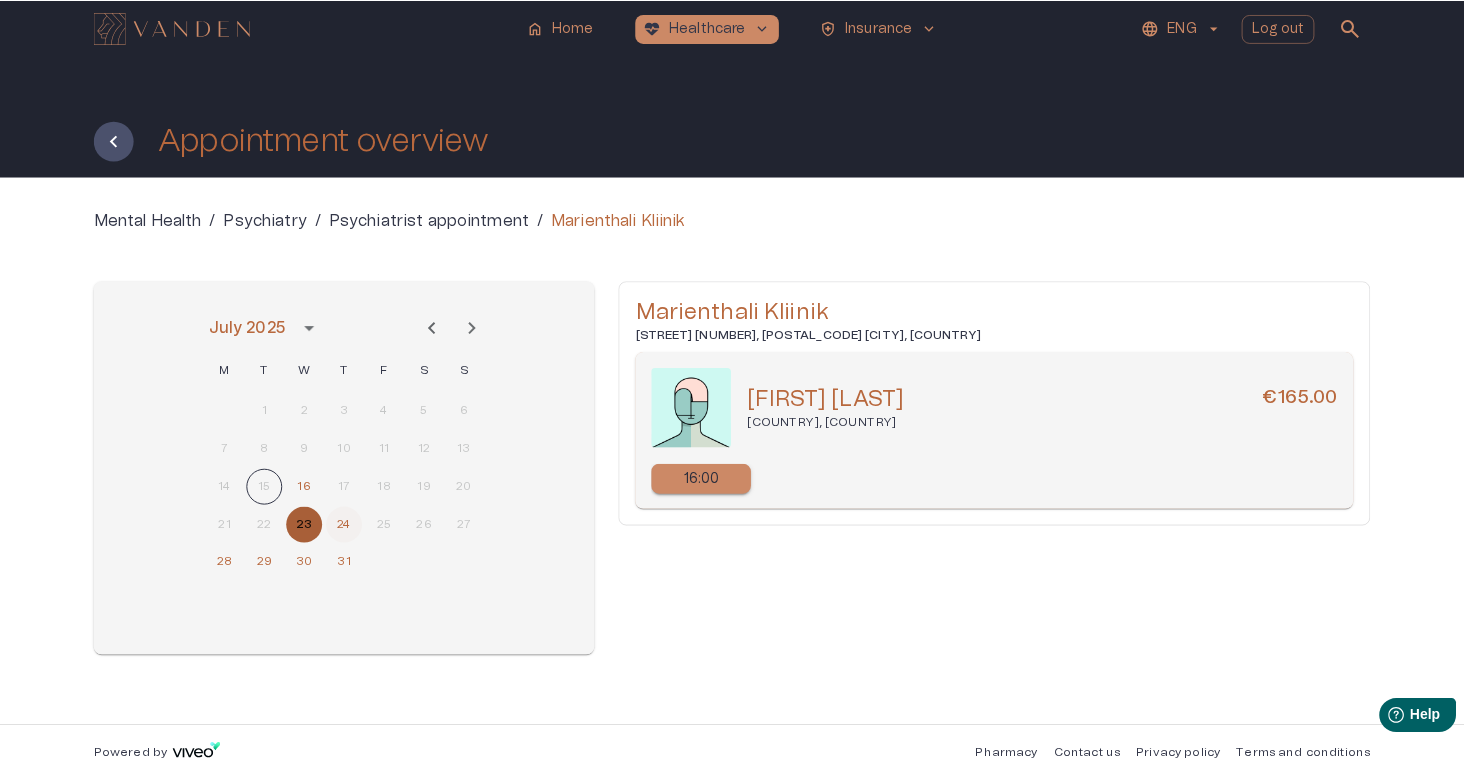 scroll, scrollTop: 0, scrollLeft: 0, axis: both 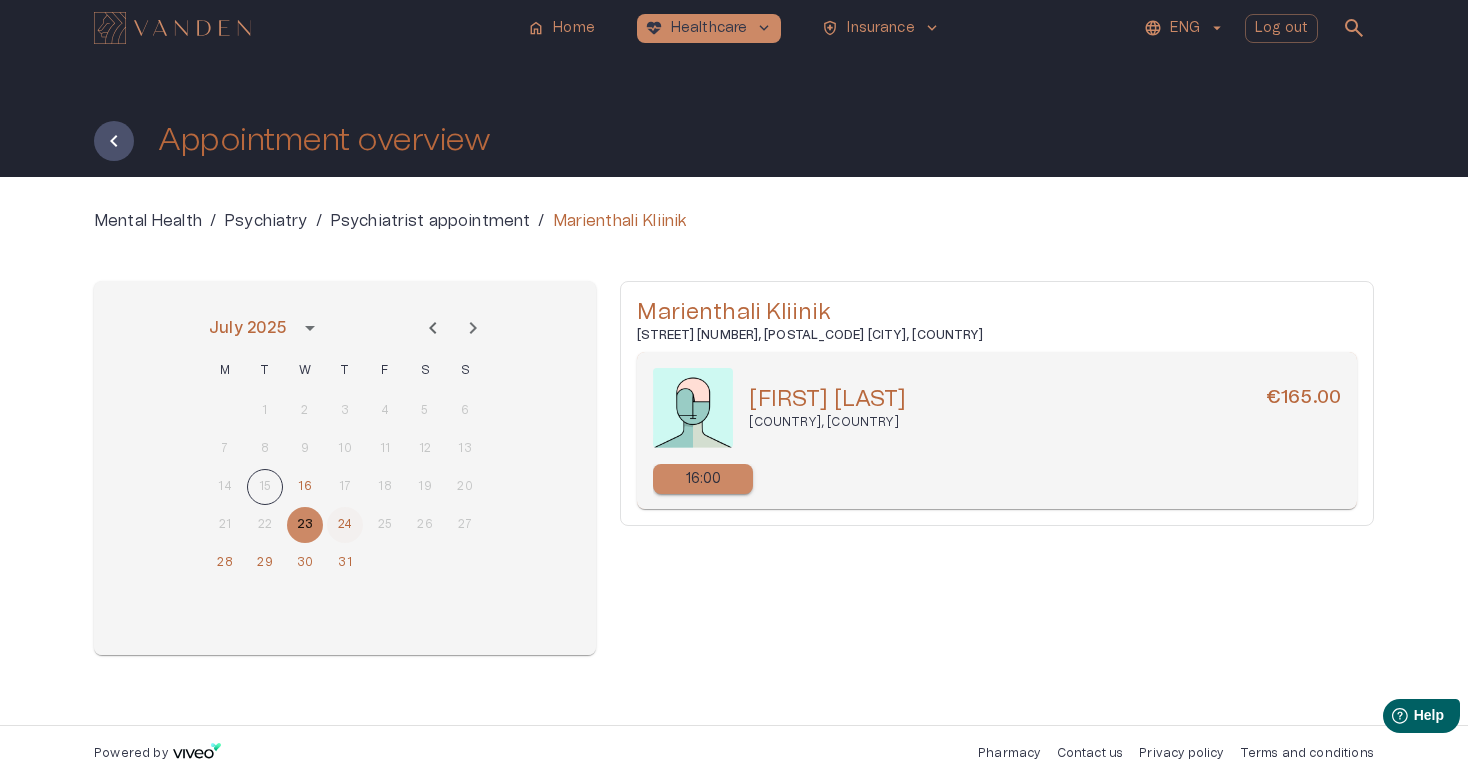 click on "24" at bounding box center (345, 525) 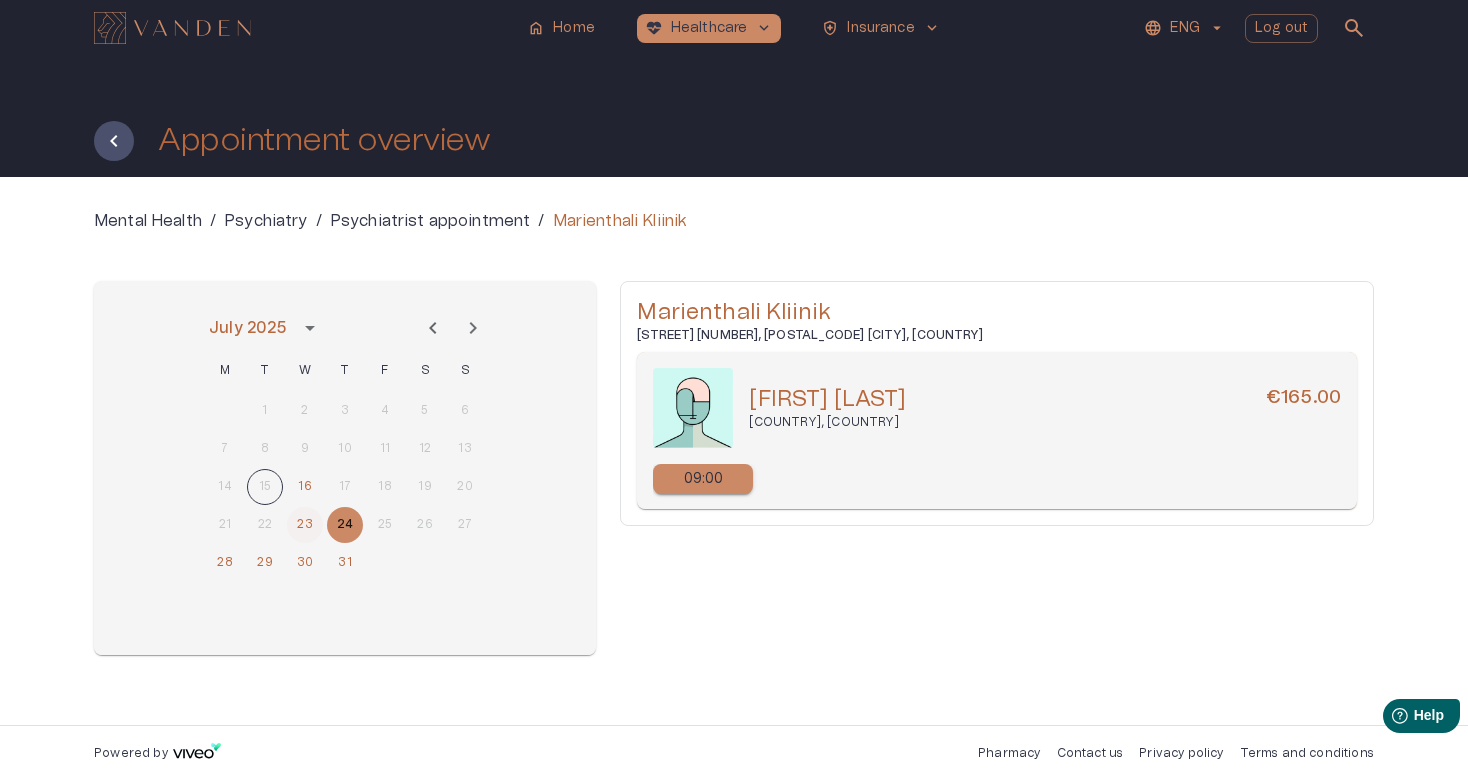 click on "23" at bounding box center (305, 525) 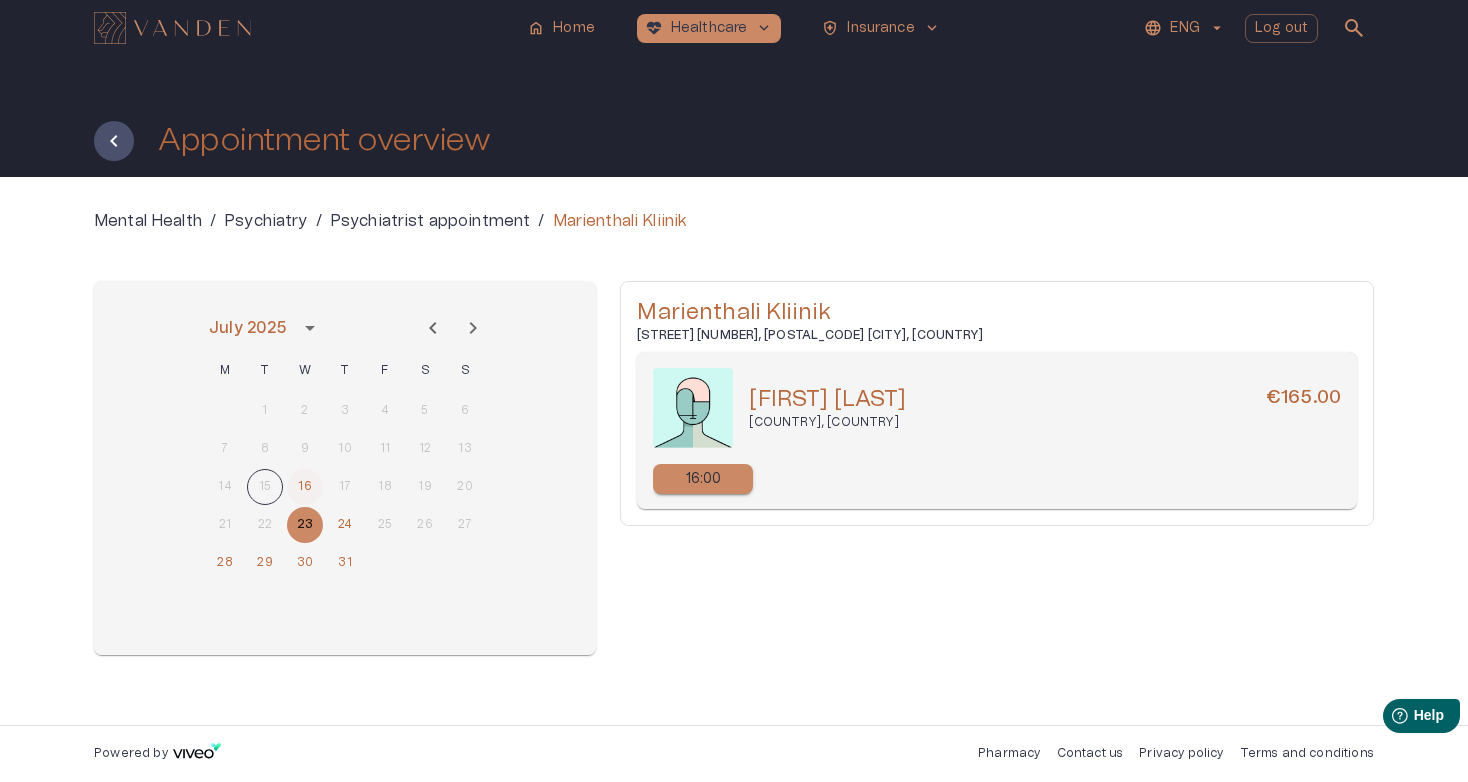click on "16" at bounding box center (305, 487) 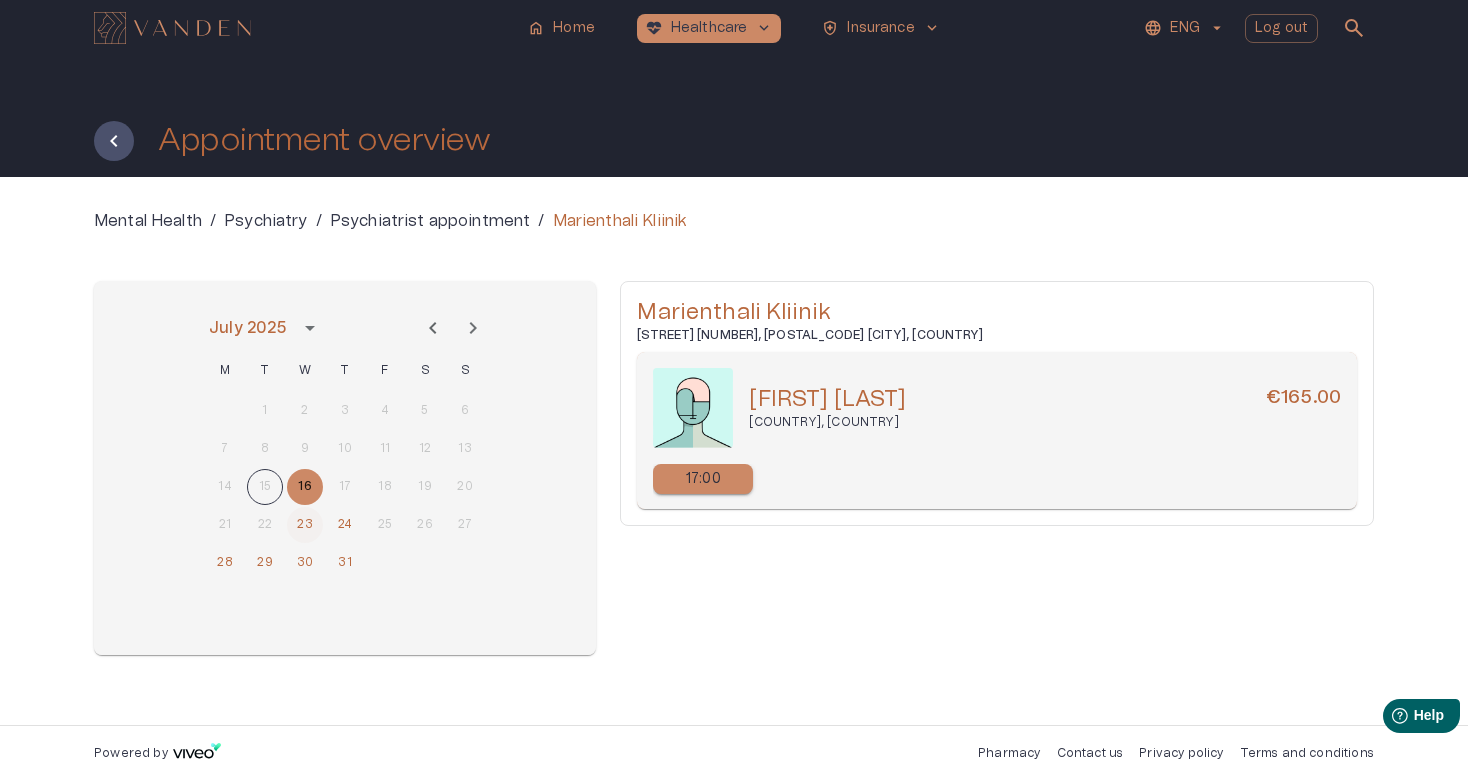 click on "23" at bounding box center (305, 525) 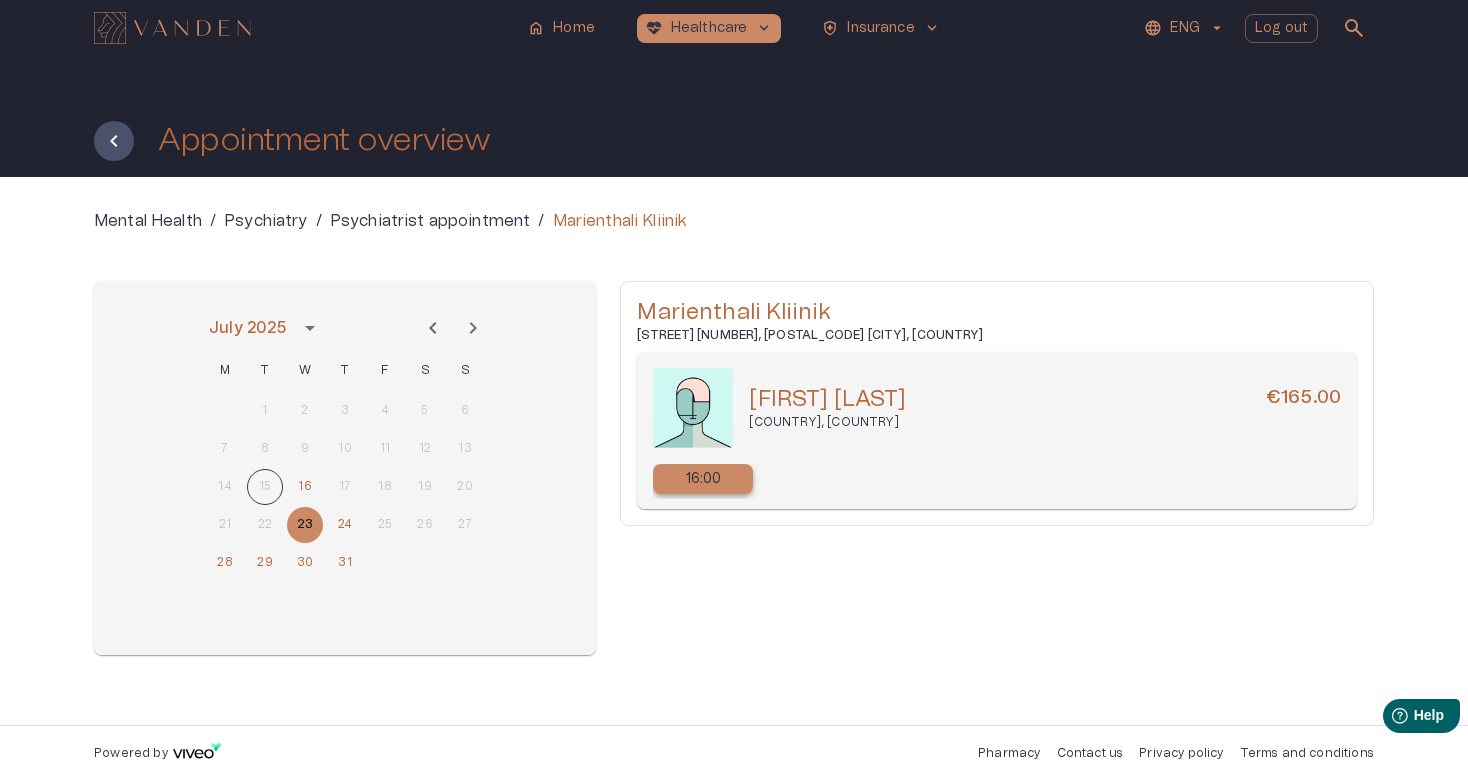 click on "16:00" at bounding box center [704, 479] 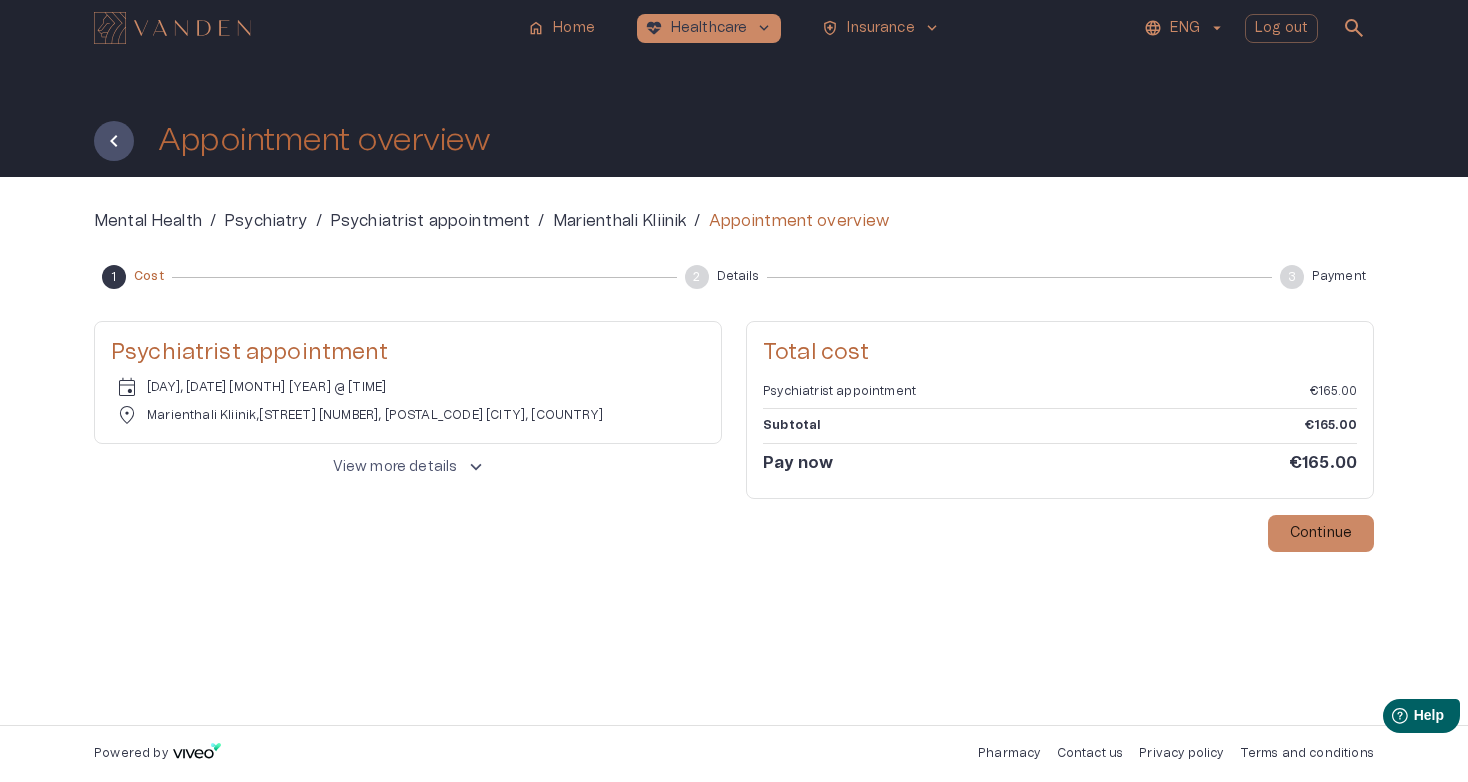 drag, startPoint x: 259, startPoint y: 416, endPoint x: 304, endPoint y: 414, distance: 45.044422 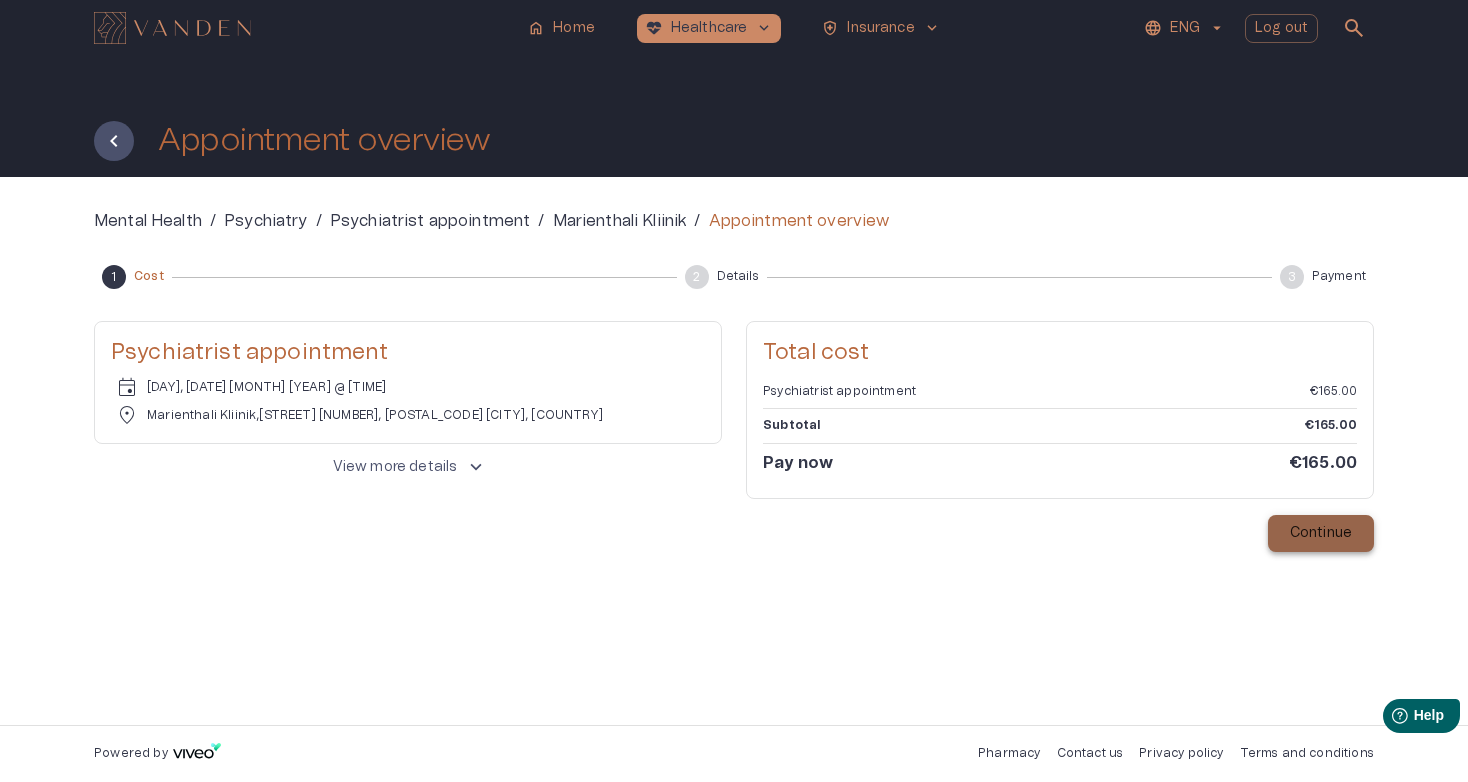 click on "Continue" at bounding box center [1321, 533] 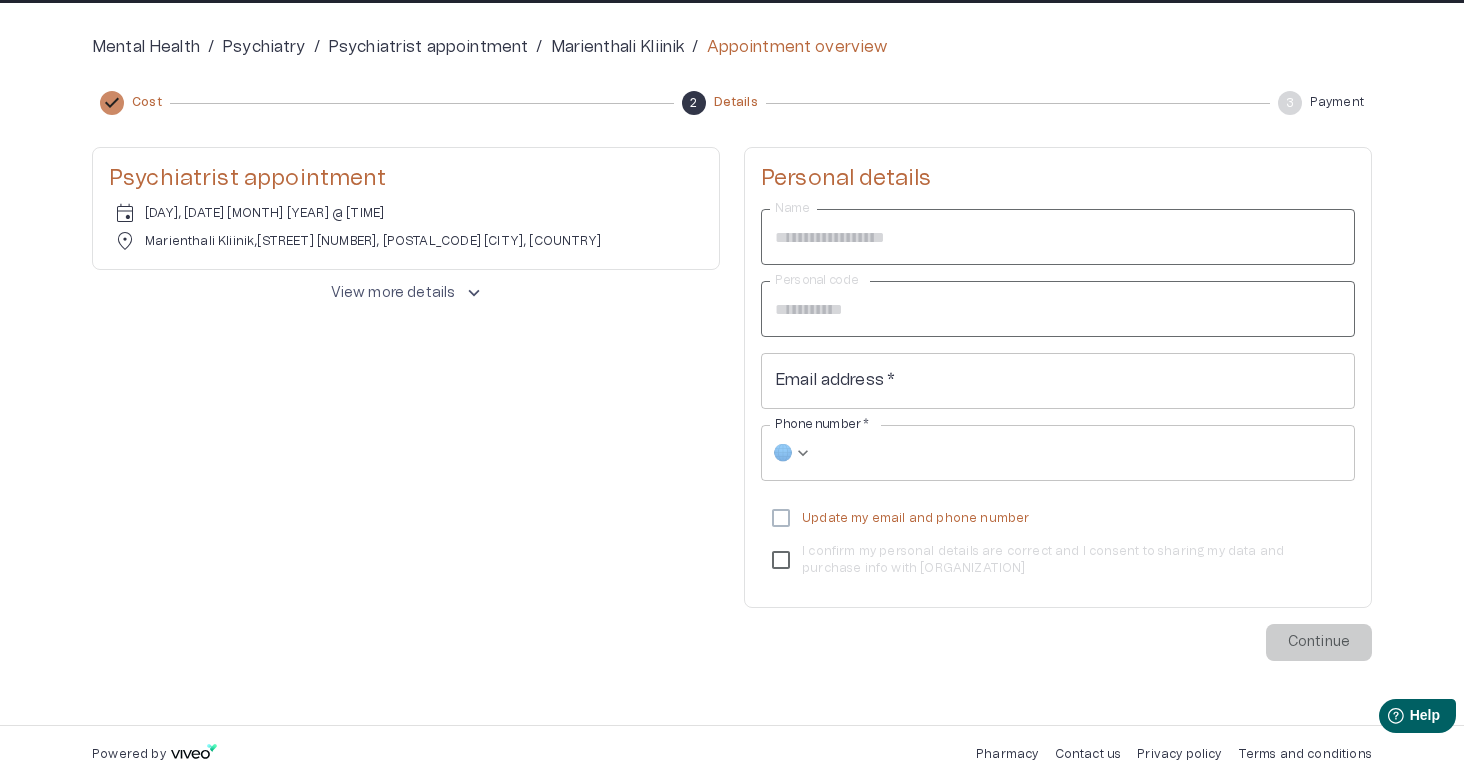 scroll, scrollTop: 174, scrollLeft: 0, axis: vertical 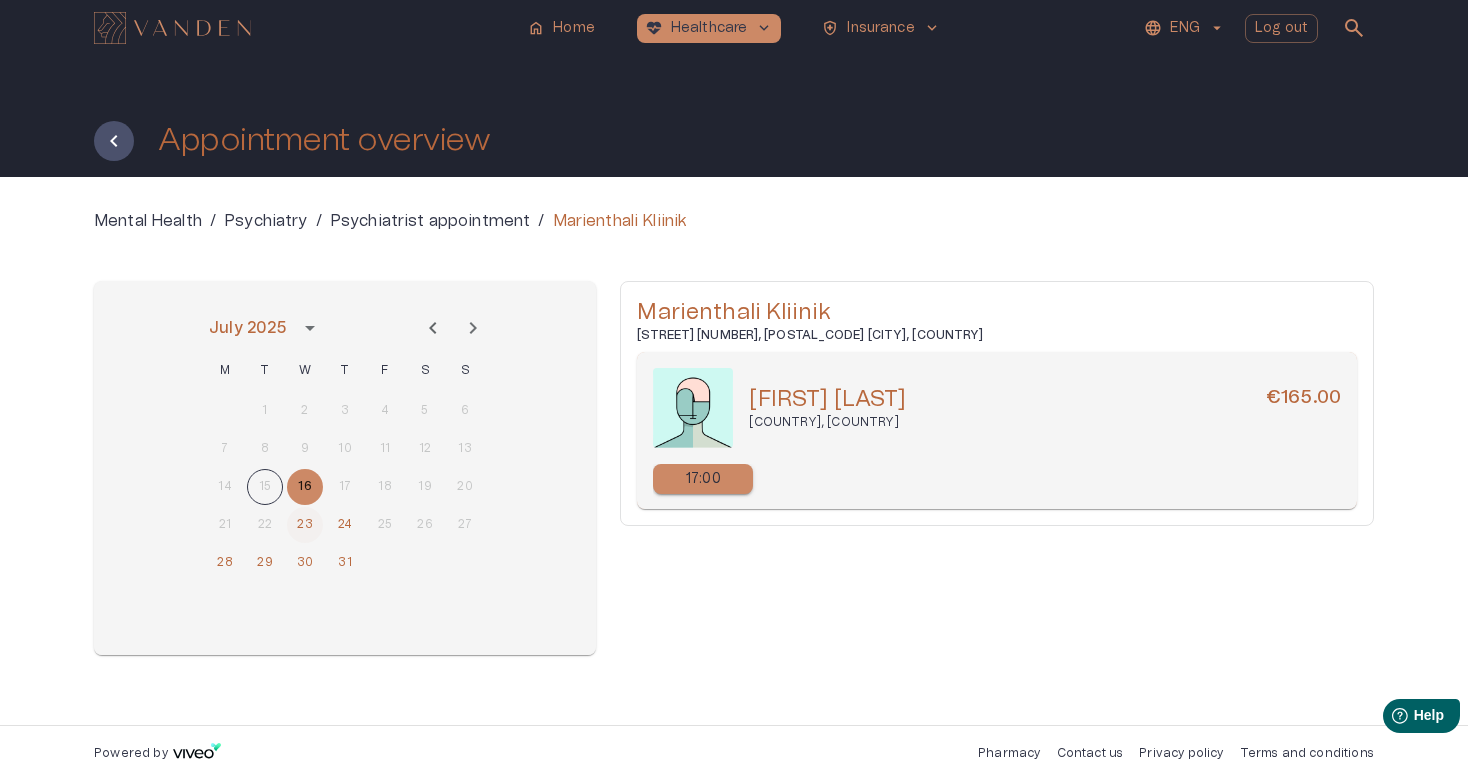 click on "23" at bounding box center [305, 525] 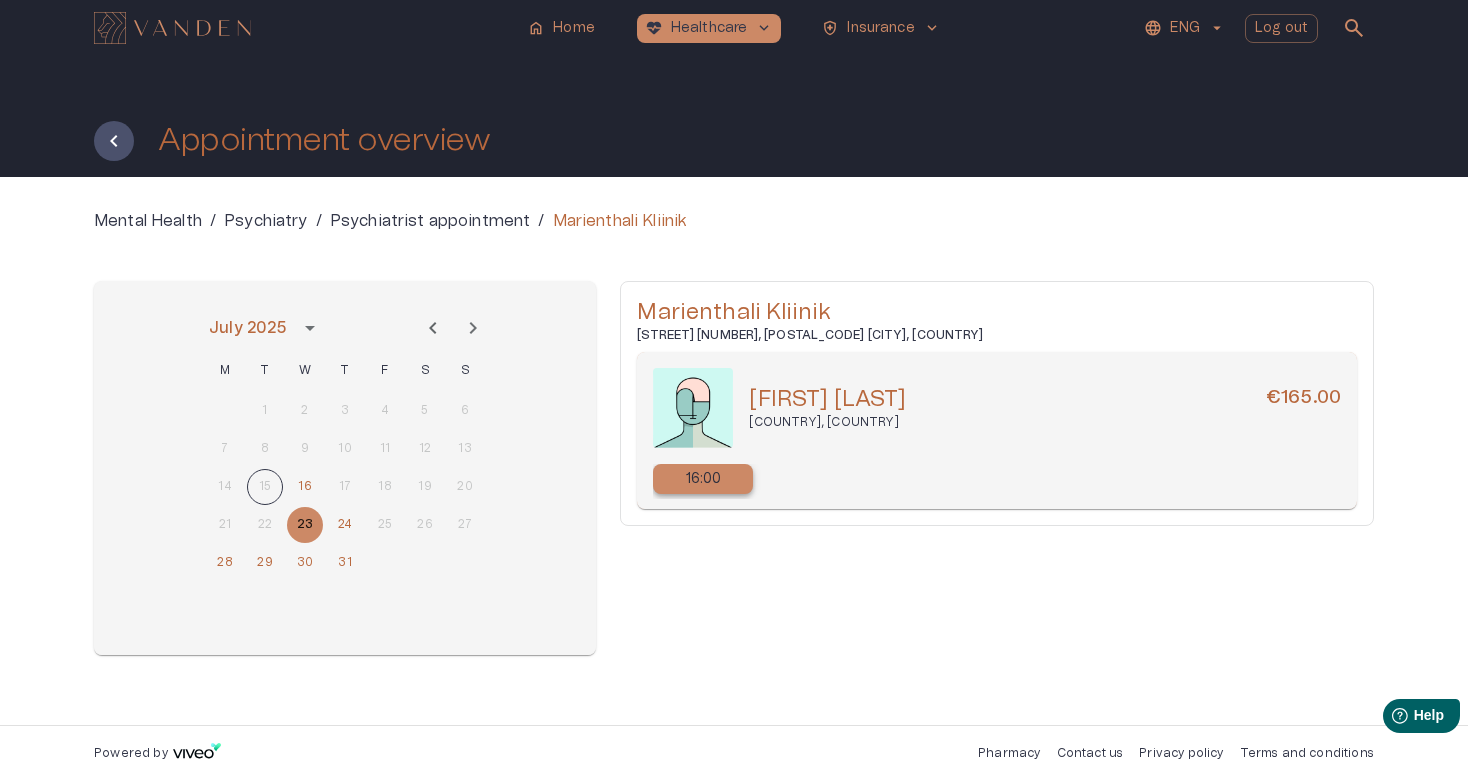 click on "16:00" at bounding box center [703, 479] 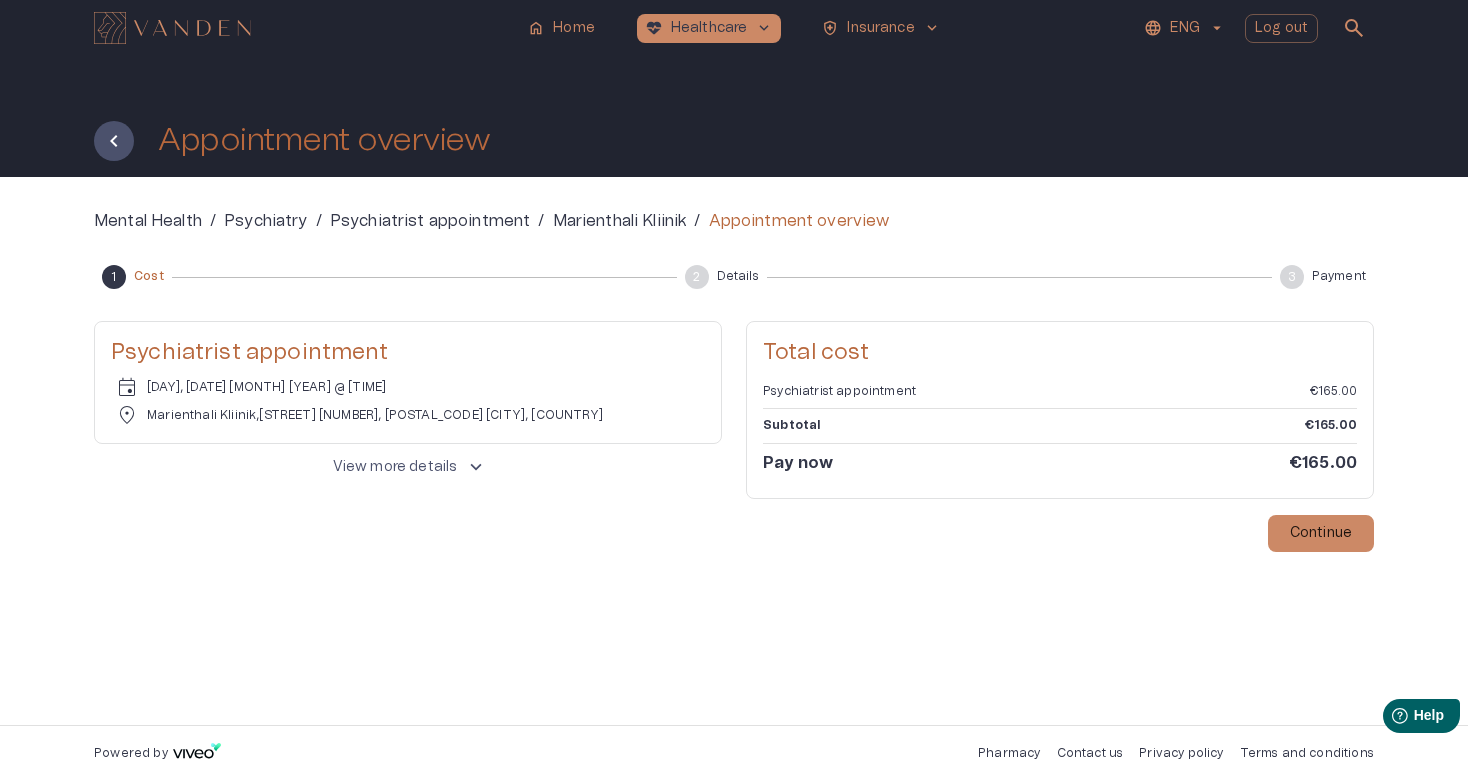 click on "View more details keyboard_arrow_up" at bounding box center (408, 467) 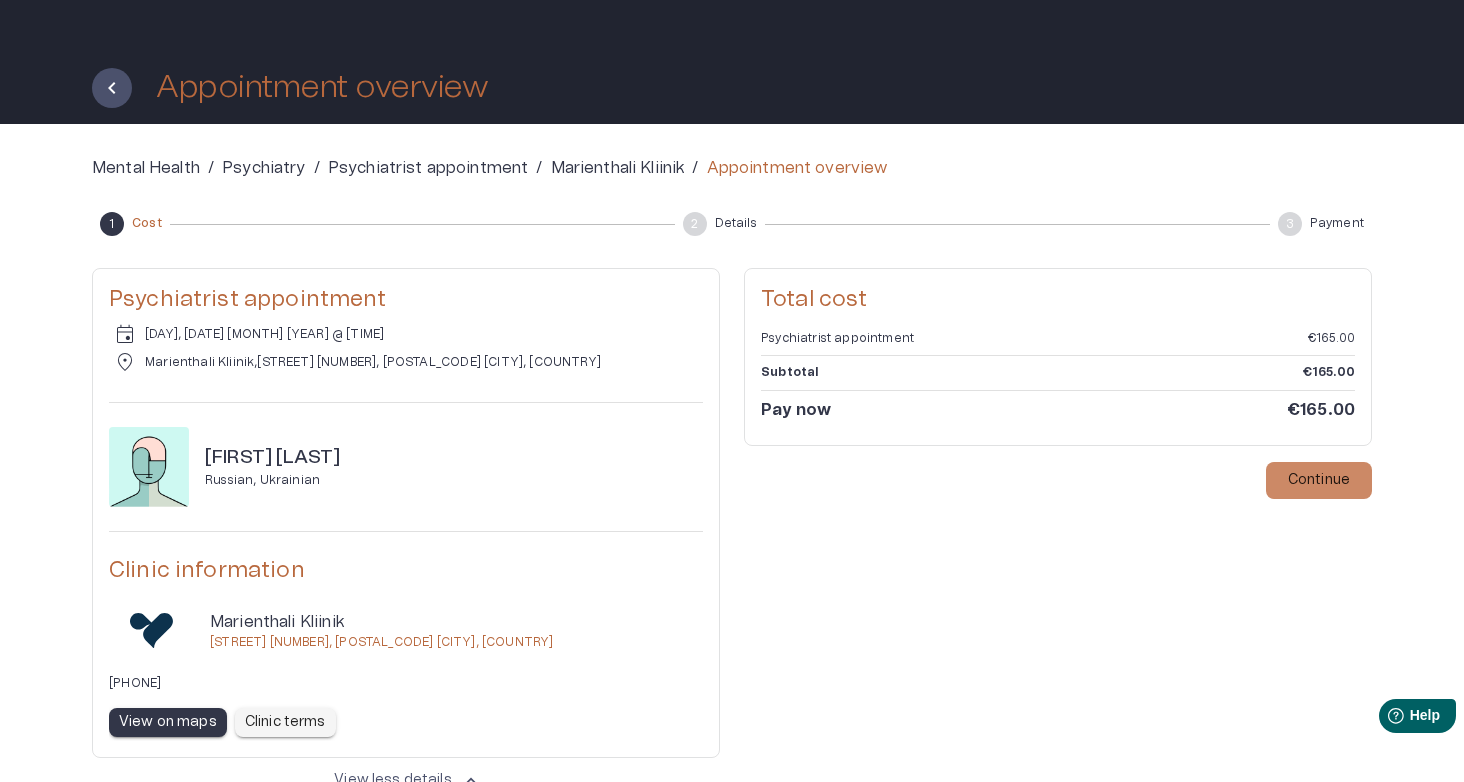 scroll, scrollTop: 44, scrollLeft: 0, axis: vertical 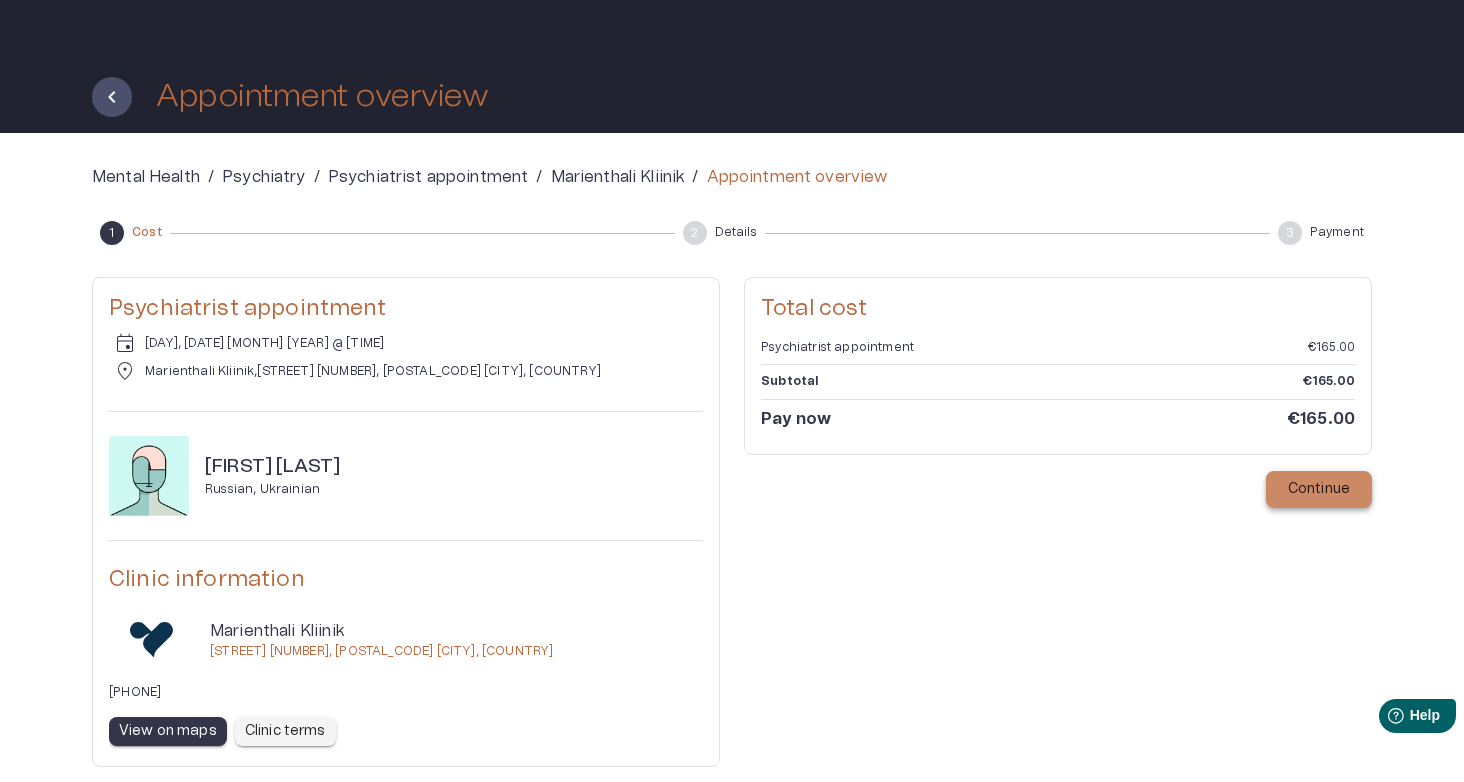 click on "Continue" at bounding box center [1319, 489] 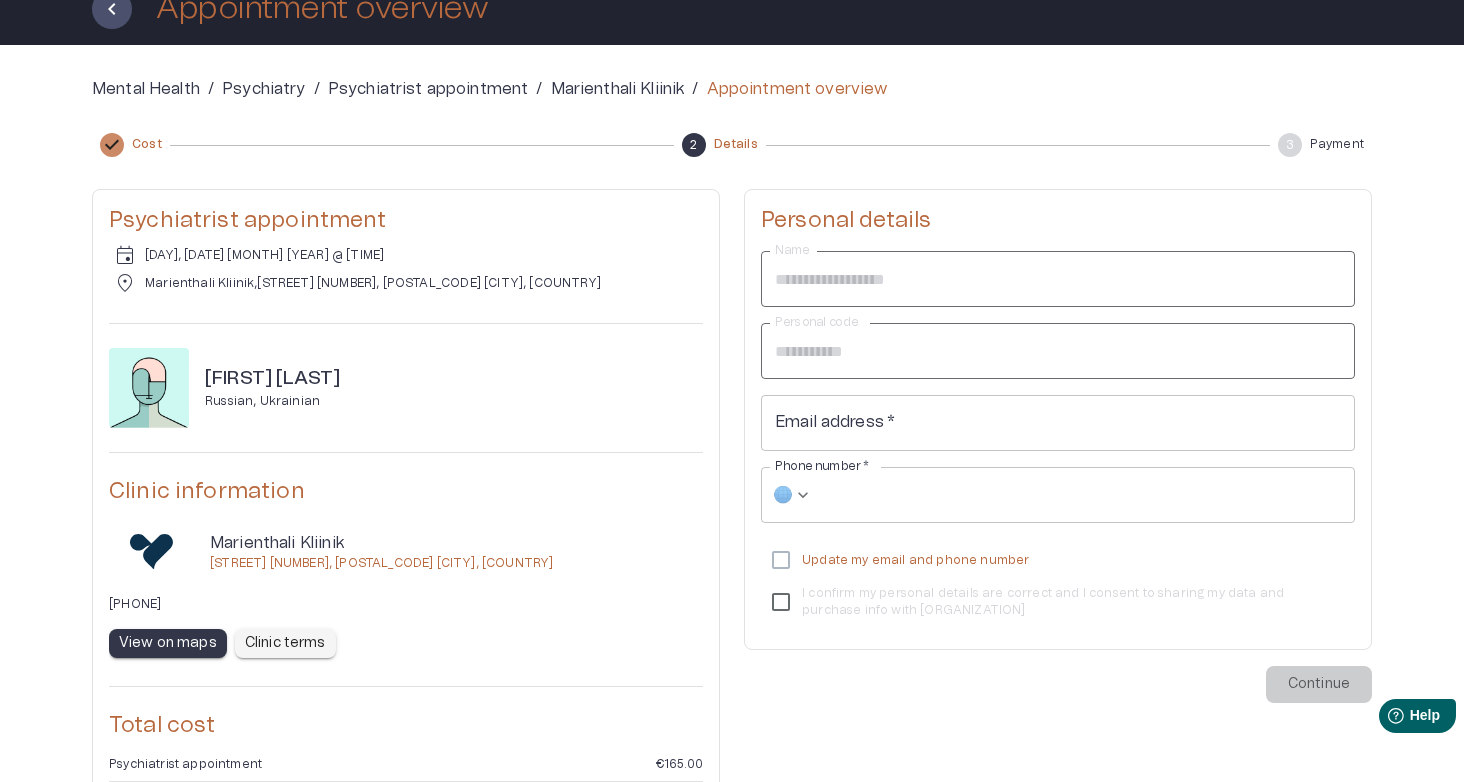 scroll, scrollTop: 151, scrollLeft: 0, axis: vertical 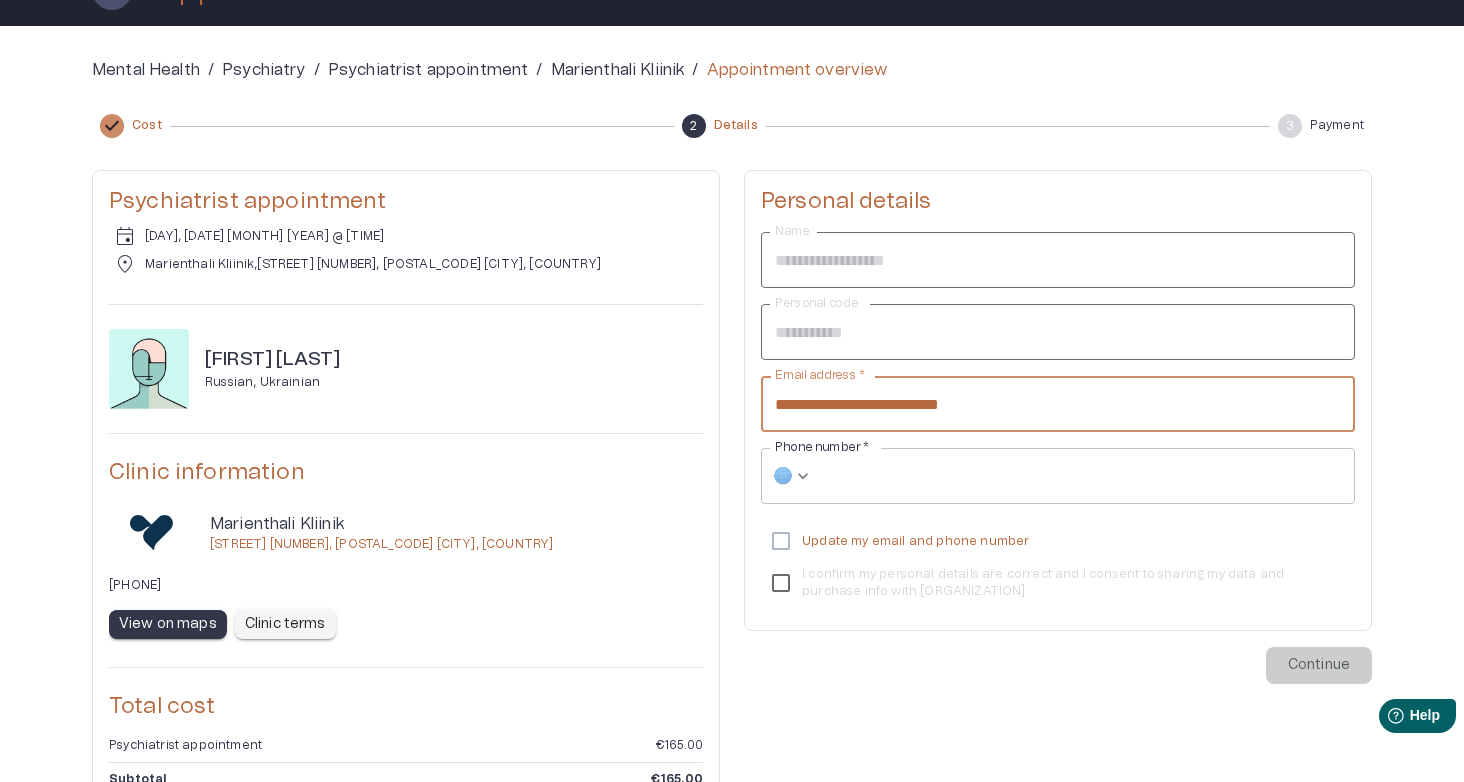type on "**********" 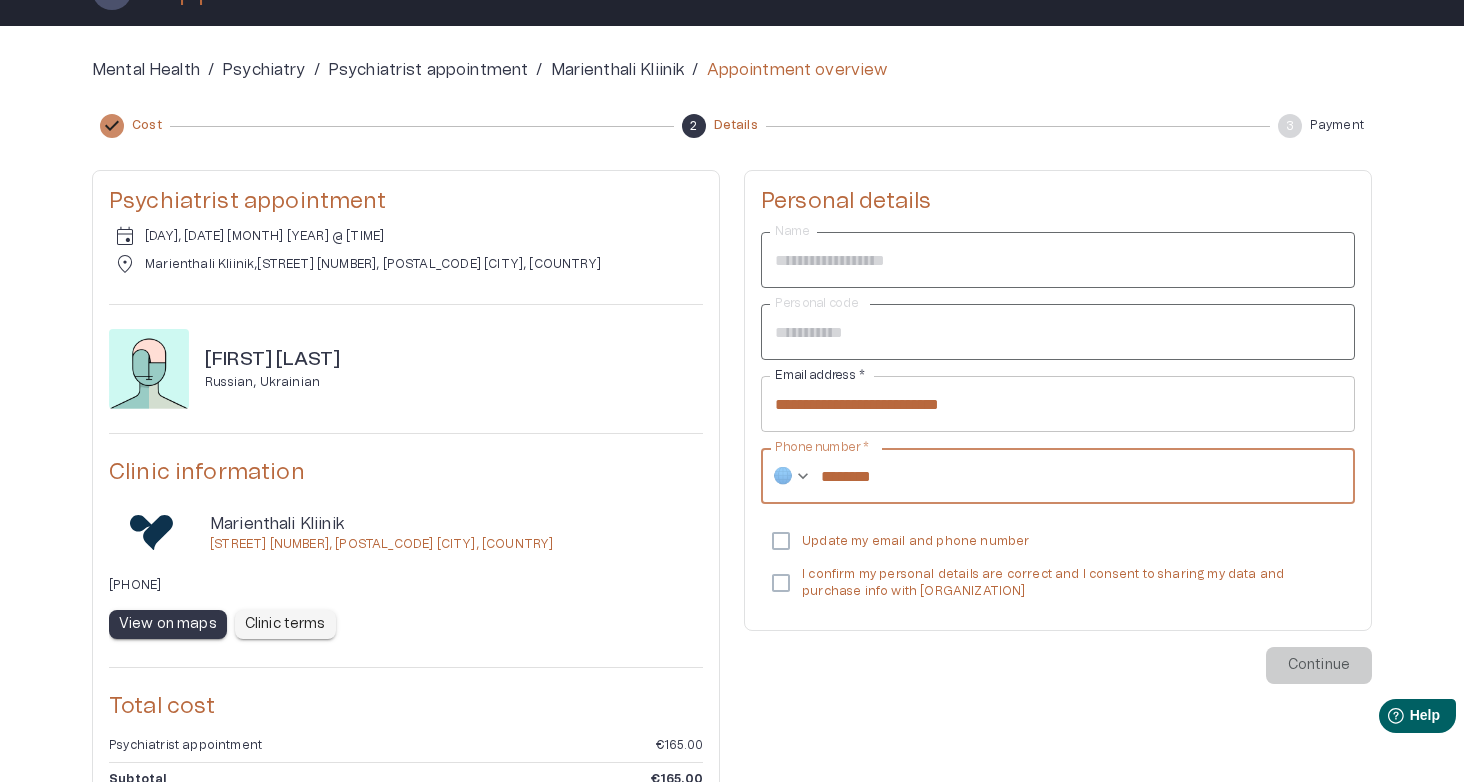 scroll, scrollTop: 153, scrollLeft: 0, axis: vertical 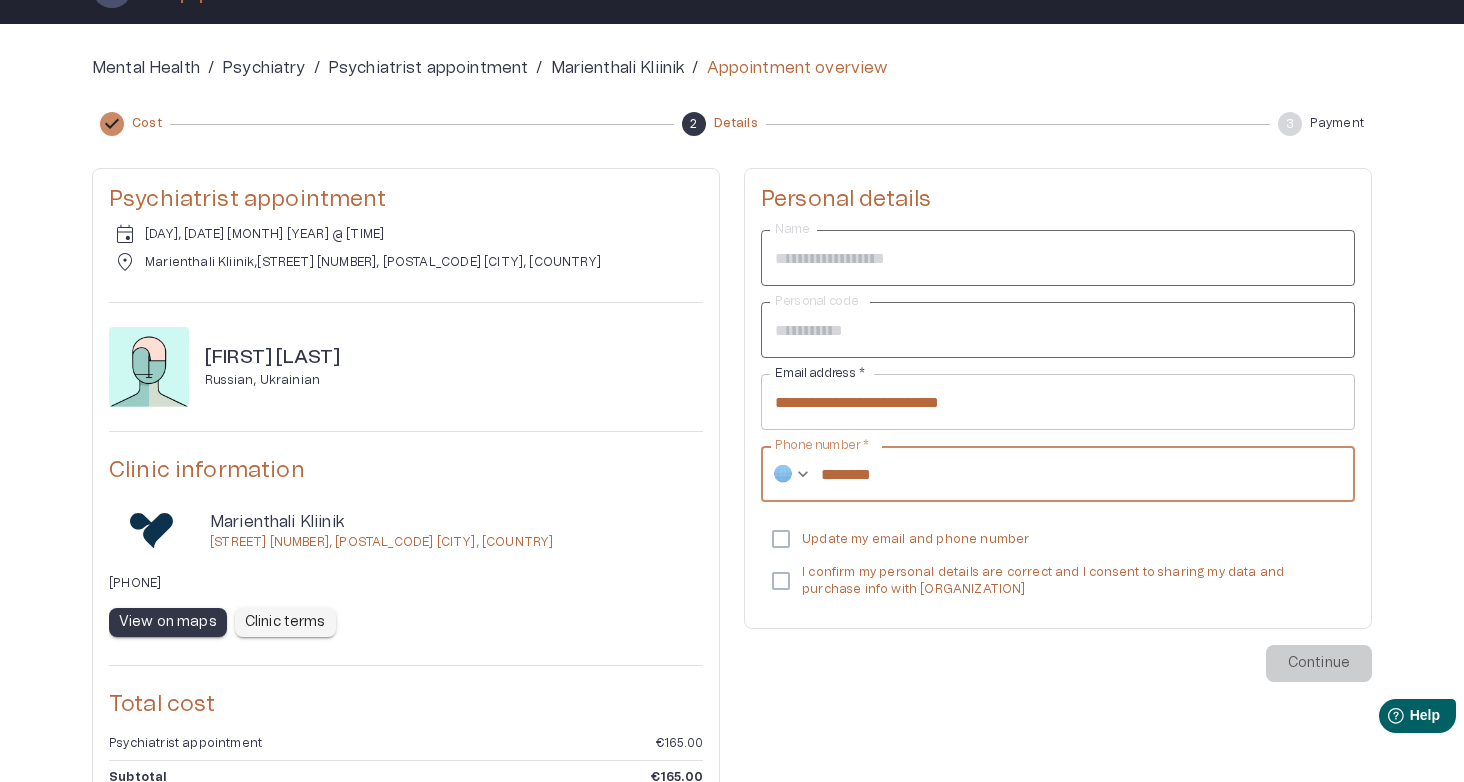type on "********" 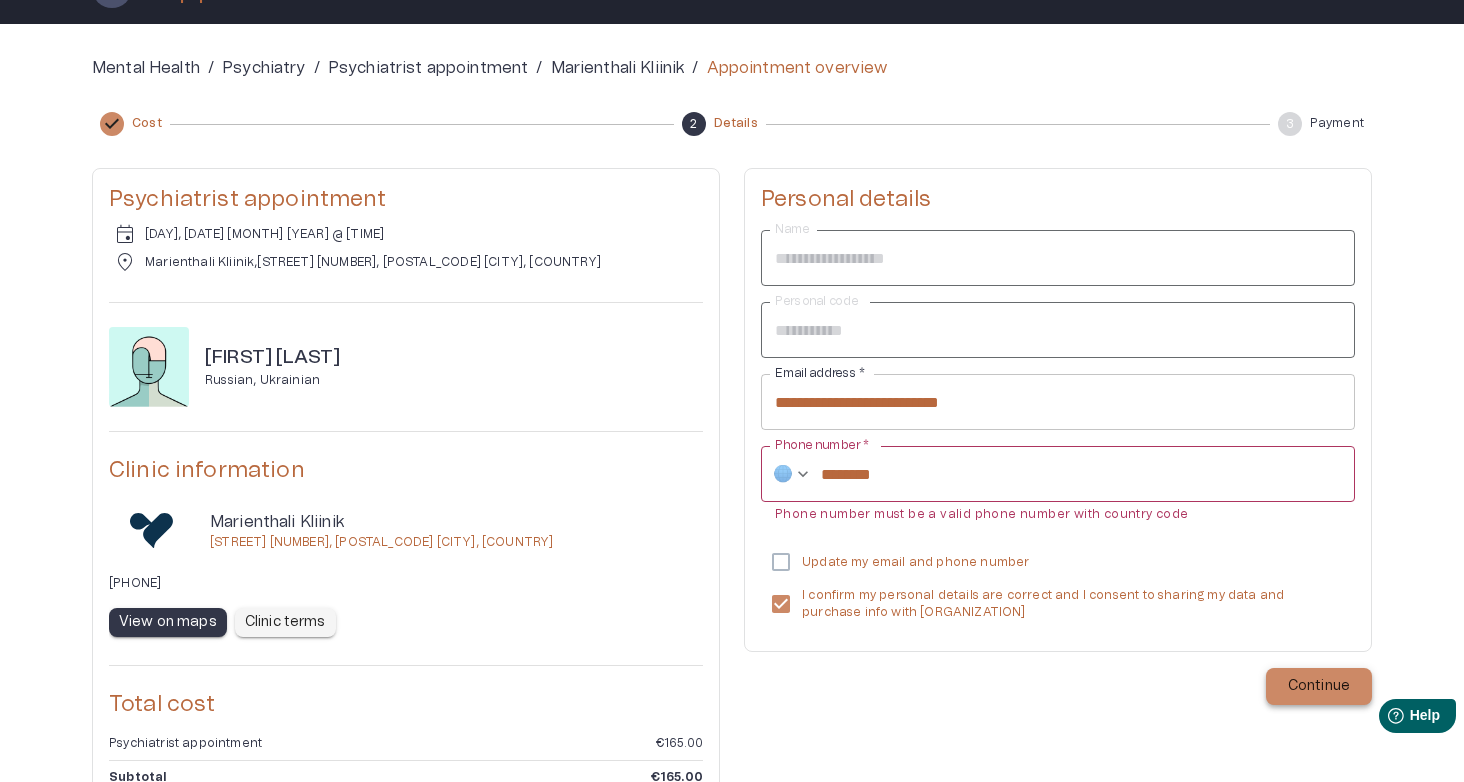 click on "Continue" at bounding box center (1319, 686) 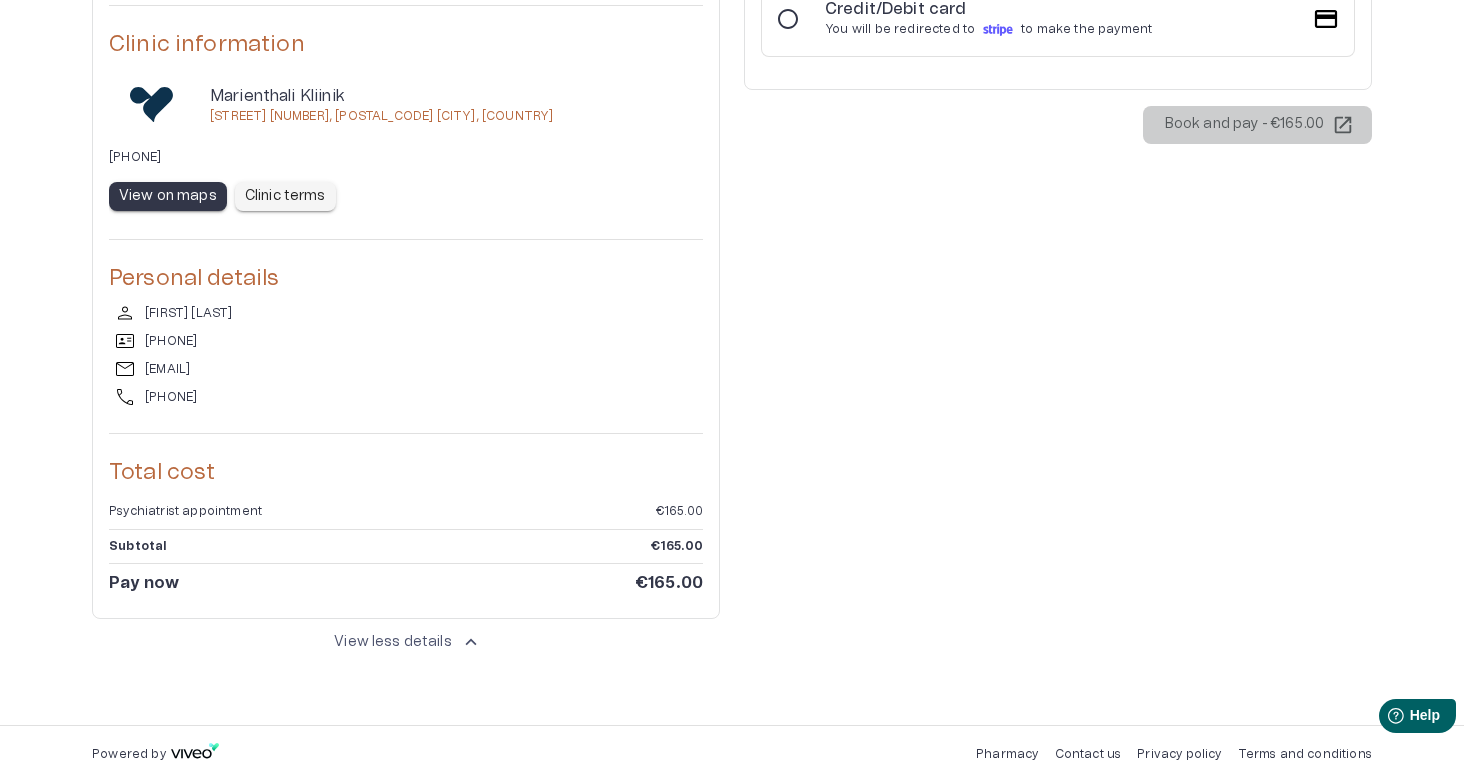 scroll, scrollTop: 628, scrollLeft: 0, axis: vertical 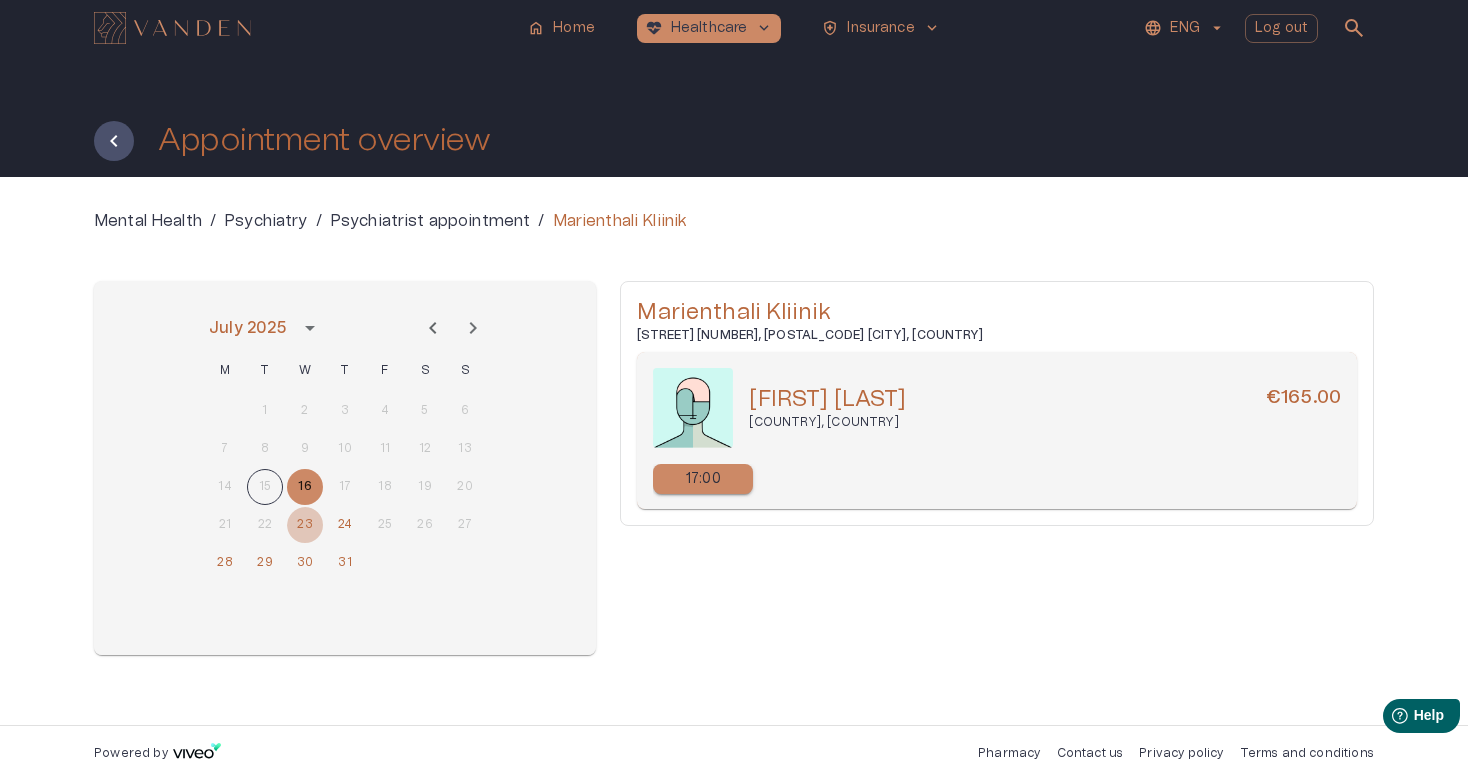 click on "23" at bounding box center [305, 525] 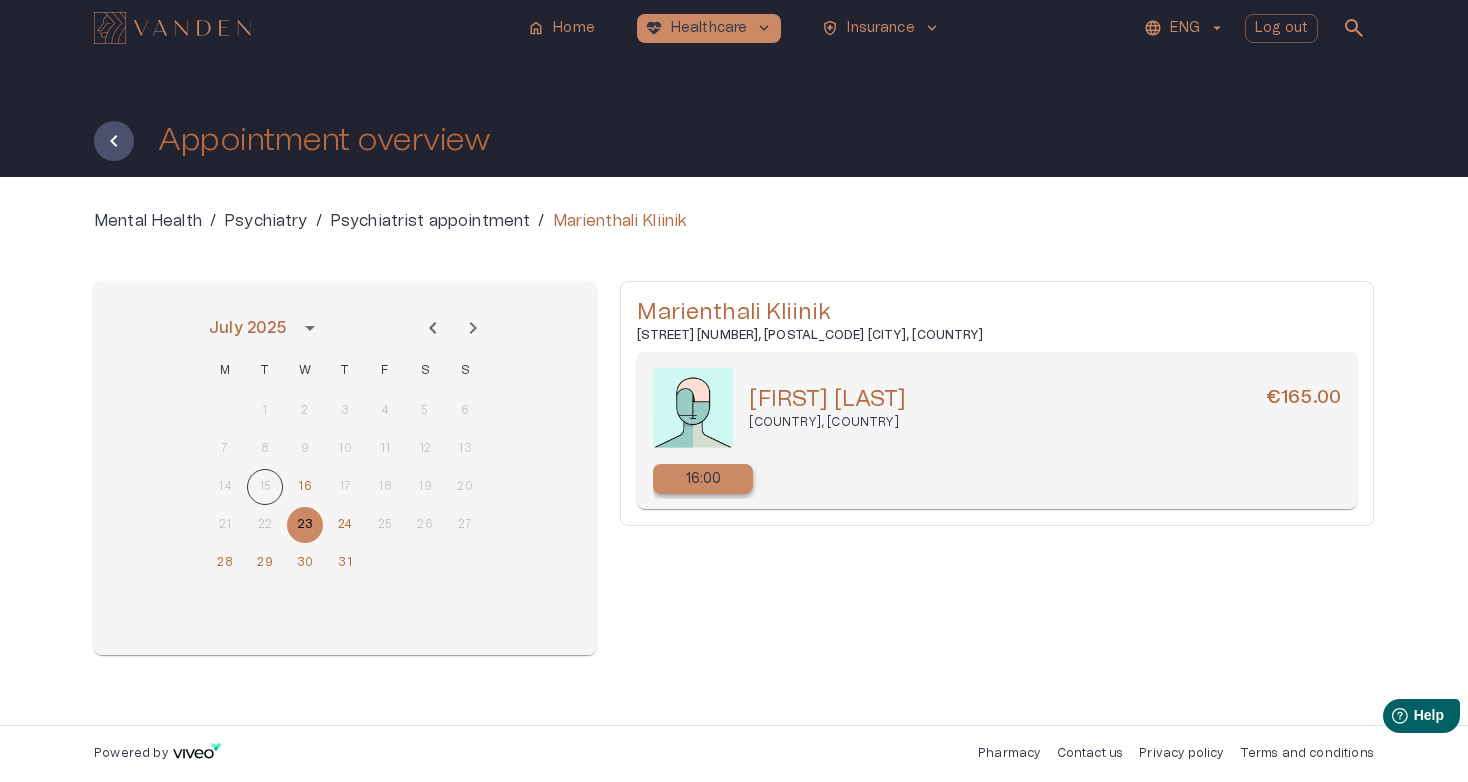 click on "16:00" at bounding box center [703, 479] 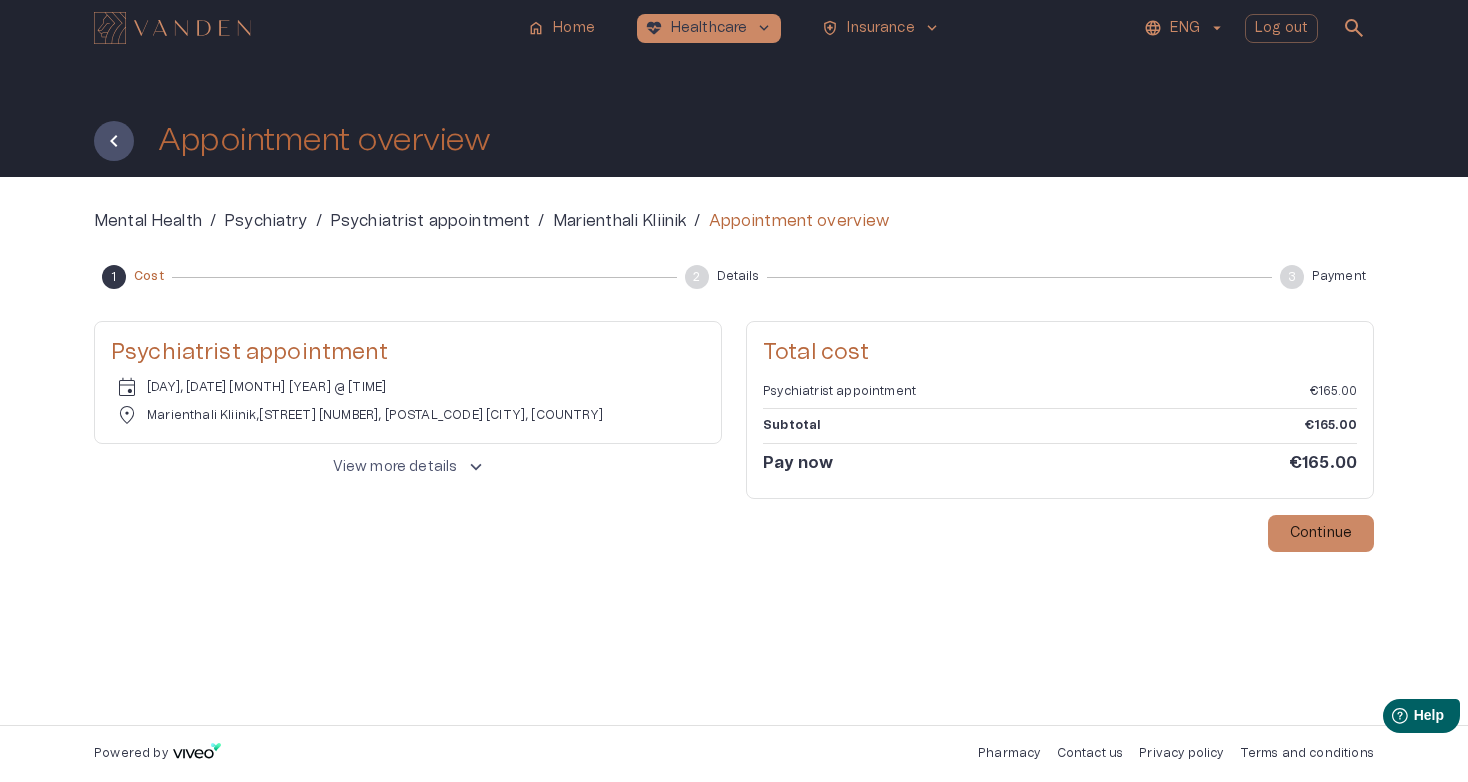scroll, scrollTop: 0, scrollLeft: 0, axis: both 